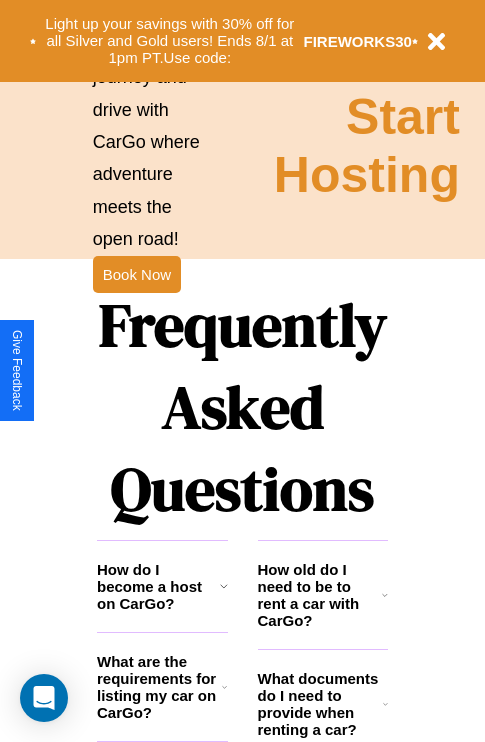 scroll, scrollTop: 2423, scrollLeft: 0, axis: vertical 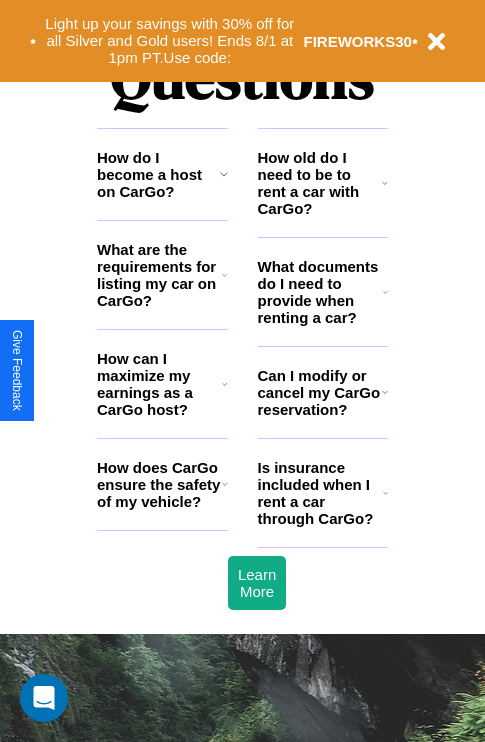 click 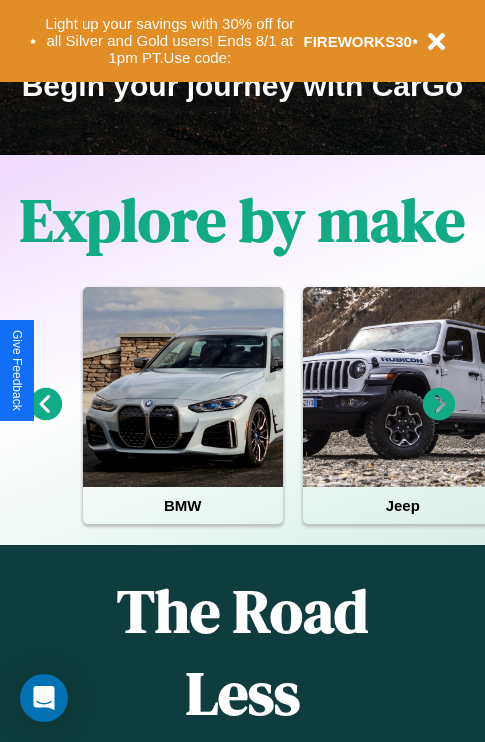 scroll, scrollTop: 308, scrollLeft: 0, axis: vertical 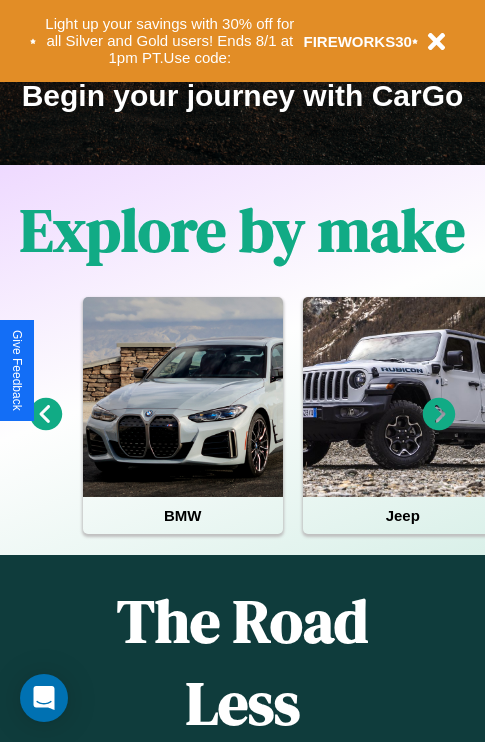 click 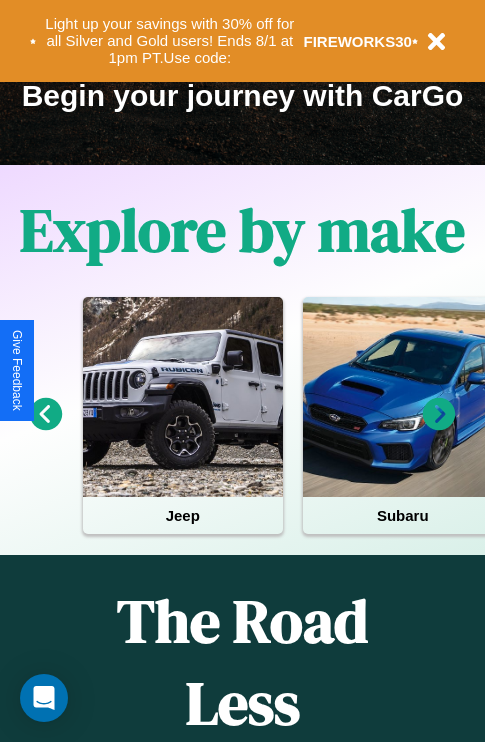 click 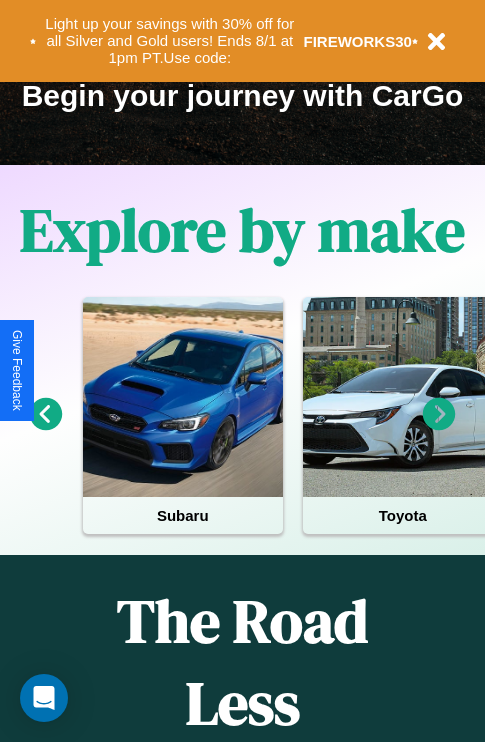 click 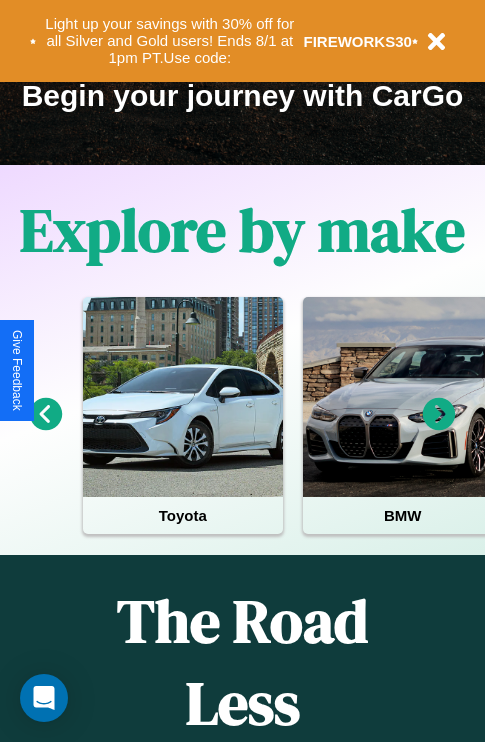click 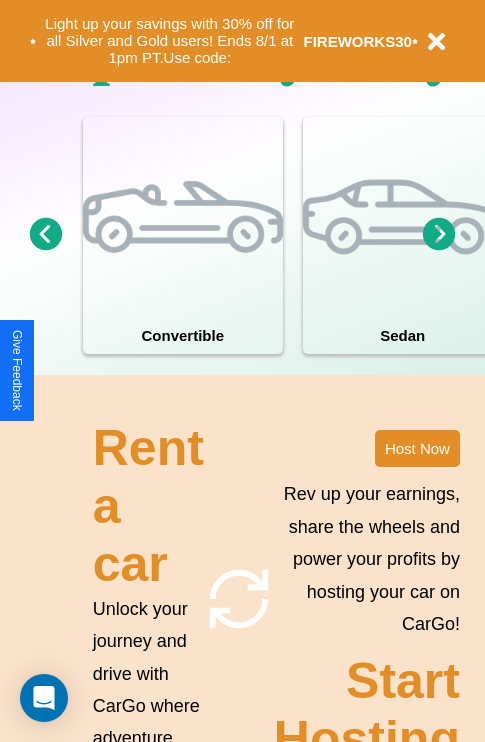 scroll, scrollTop: 1558, scrollLeft: 0, axis: vertical 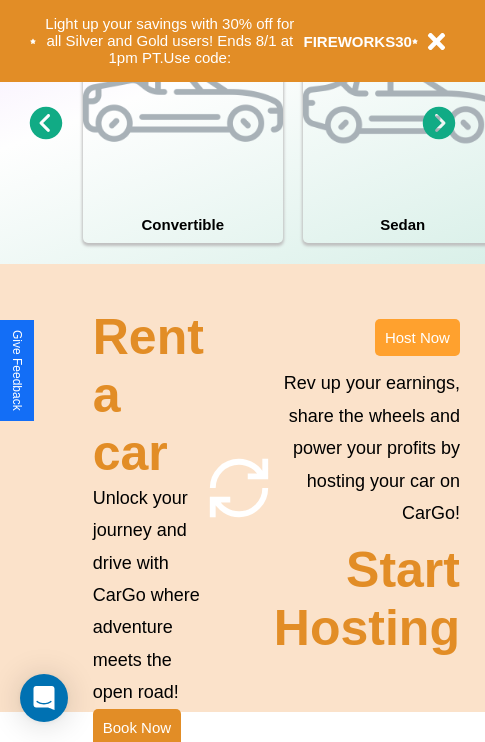 click on "Host Now" at bounding box center [417, 337] 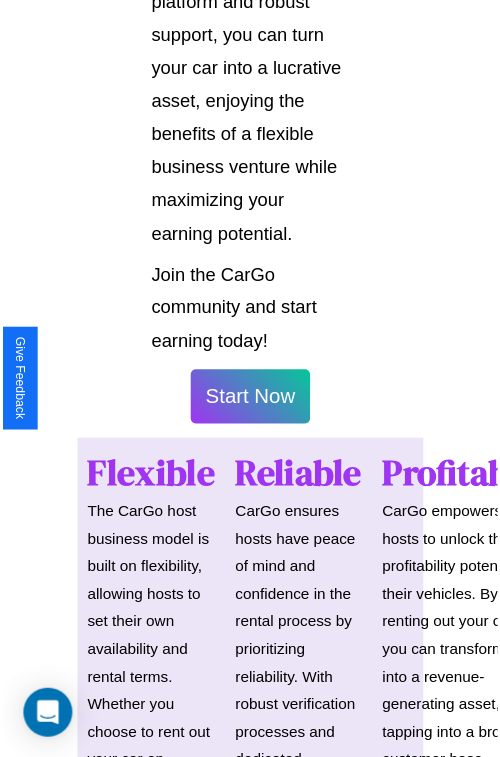 scroll, scrollTop: 1417, scrollLeft: 0, axis: vertical 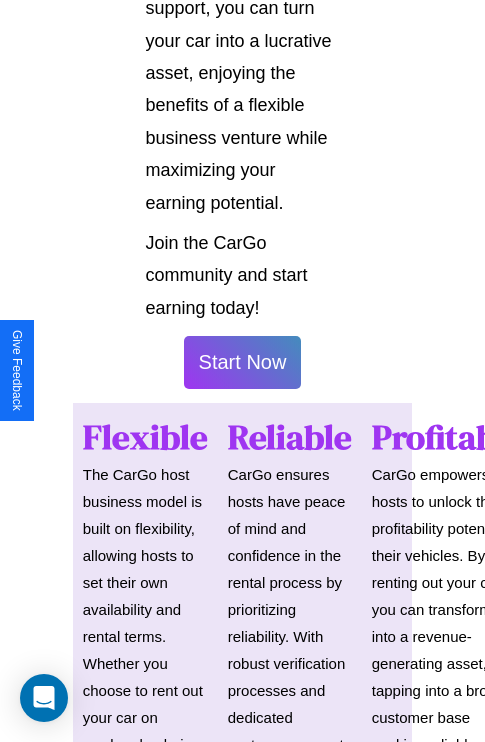click on "Start Now" at bounding box center [243, 362] 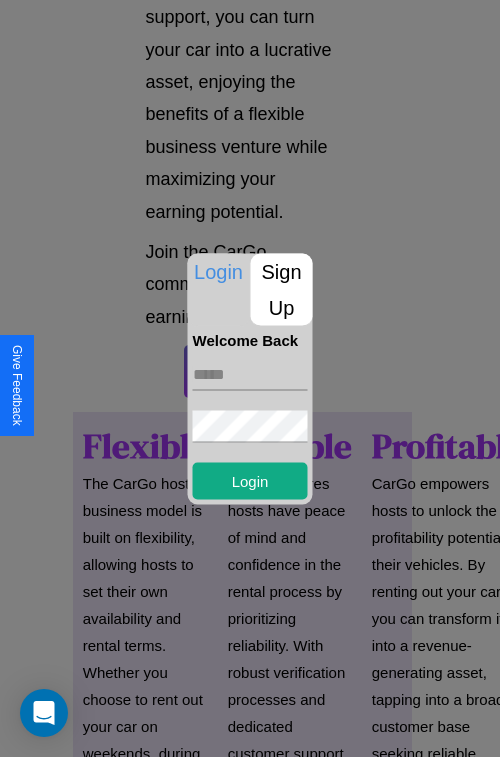 click at bounding box center (250, 374) 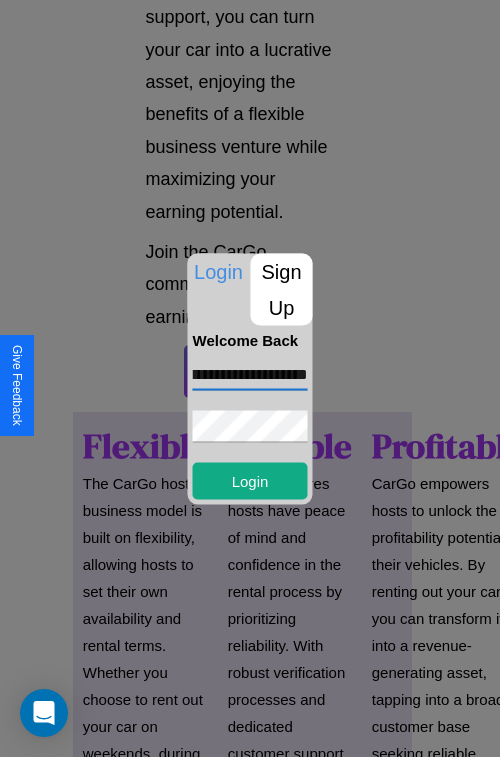 scroll, scrollTop: 0, scrollLeft: 51, axis: horizontal 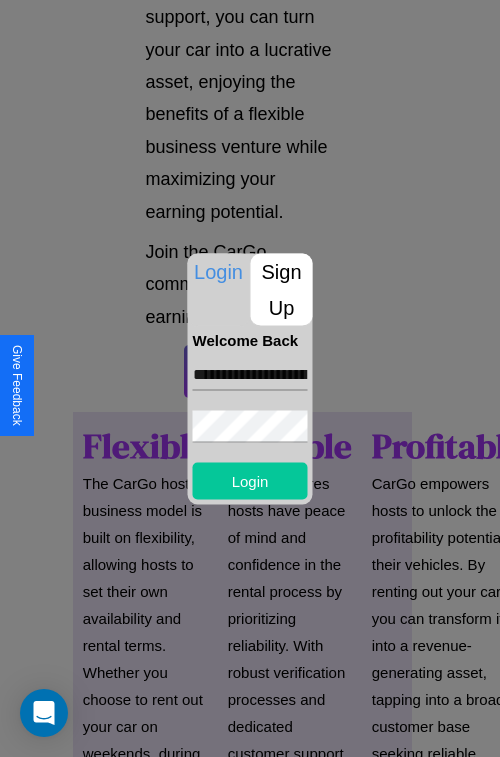 click on "Login" at bounding box center [250, 480] 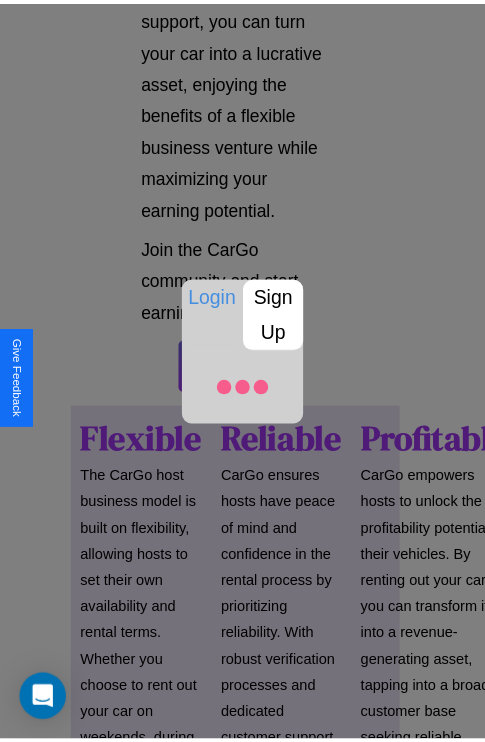 scroll, scrollTop: 1419, scrollLeft: 0, axis: vertical 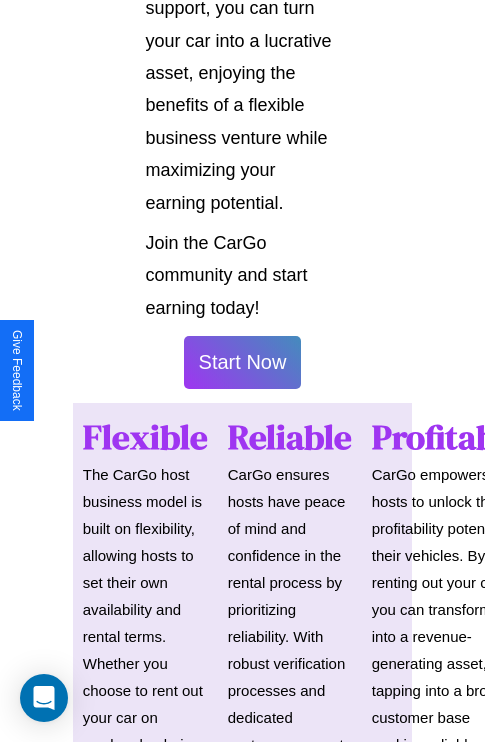 click on "Start Now" at bounding box center (243, 362) 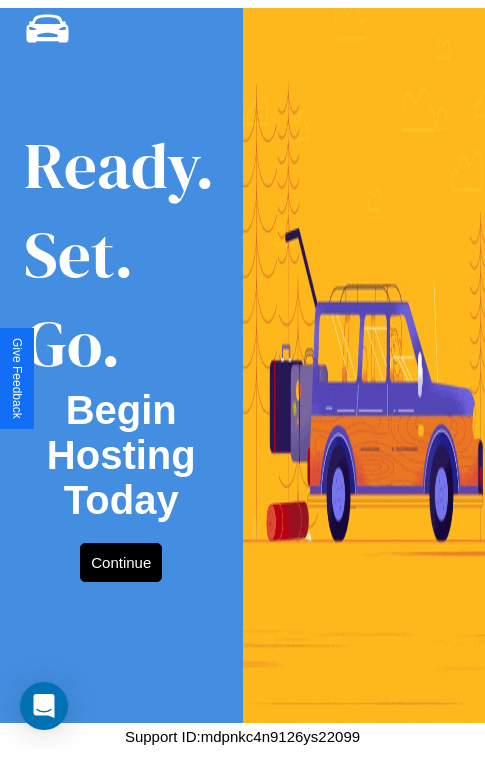 scroll, scrollTop: 0, scrollLeft: 0, axis: both 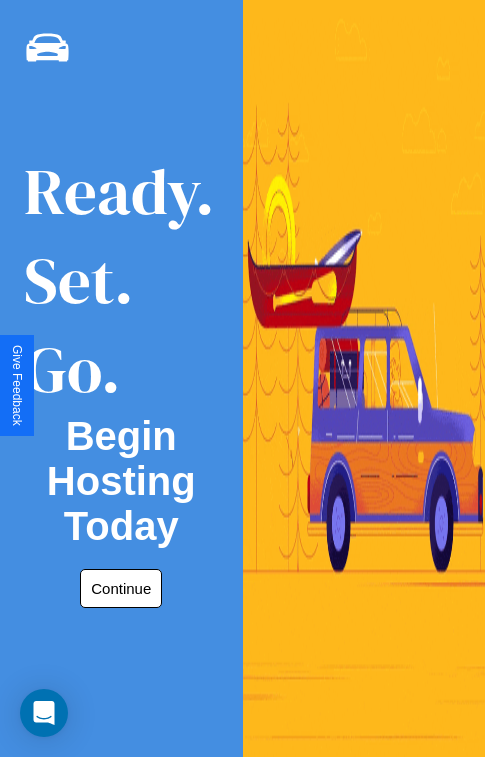 click on "Continue" at bounding box center (121, 588) 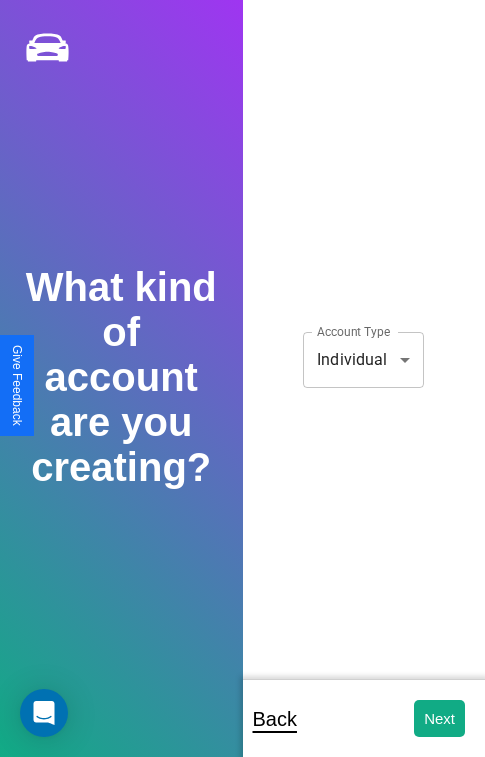 click on "CarGo What kind of account are you creating? Account Type Individual [REDACTED] Account Type Back Next Support ID:  mdpnkc4n9126ys22099
Give Feedback" at bounding box center [242, 392] 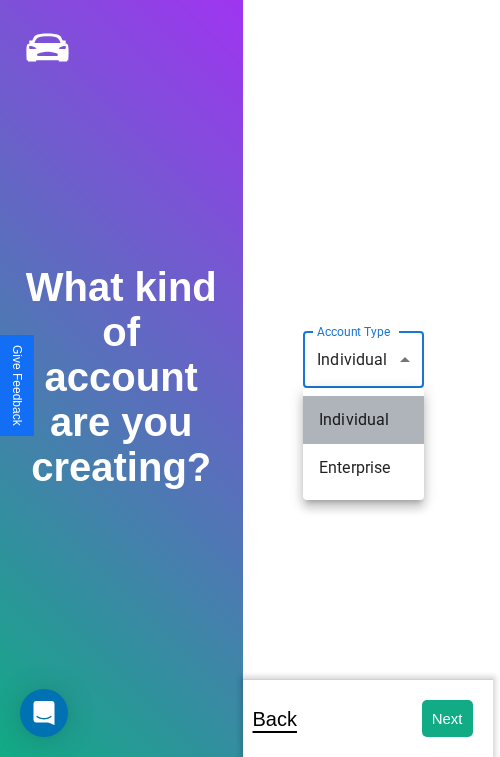 click on "Individual" at bounding box center (363, 420) 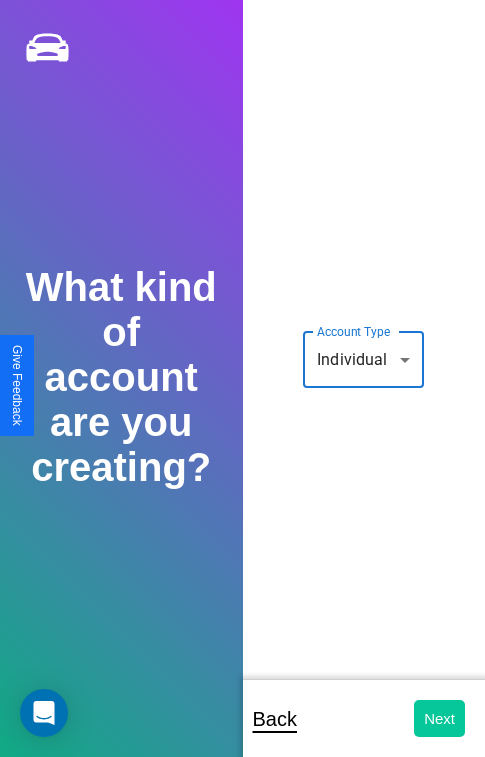 click on "Next" at bounding box center [439, 718] 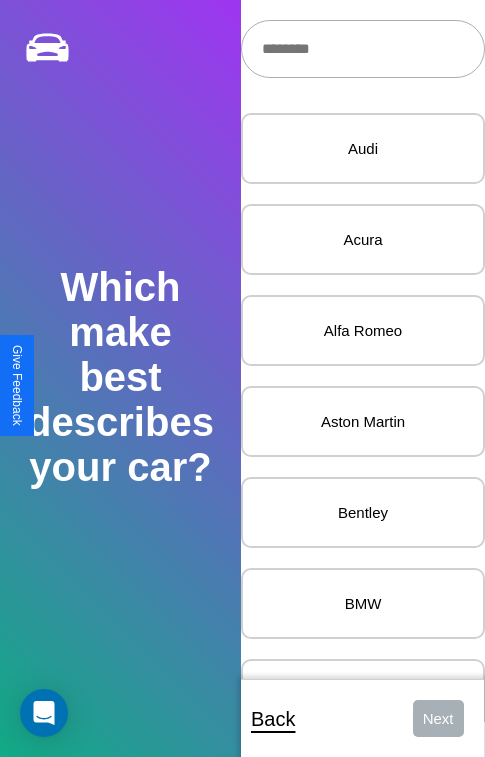 scroll, scrollTop: 27, scrollLeft: 0, axis: vertical 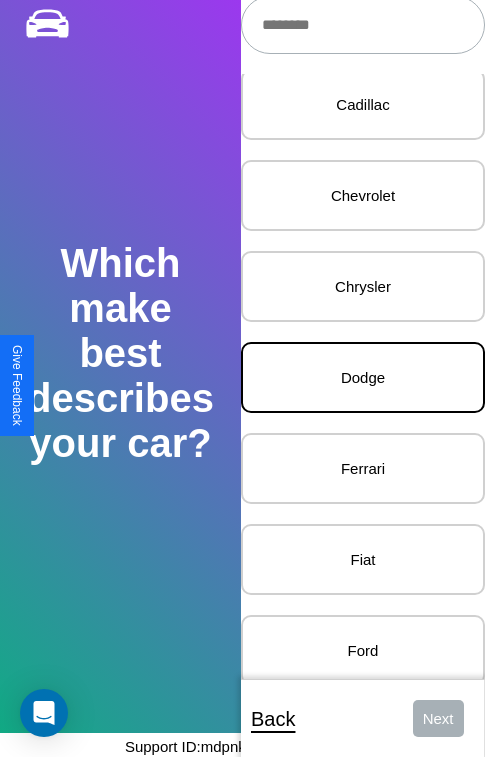 click on "Dodge" at bounding box center [363, 377] 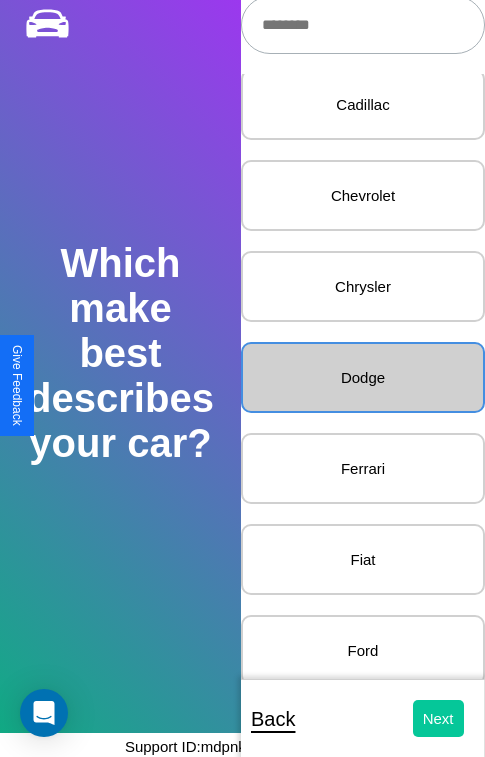 click on "Next" at bounding box center [438, 718] 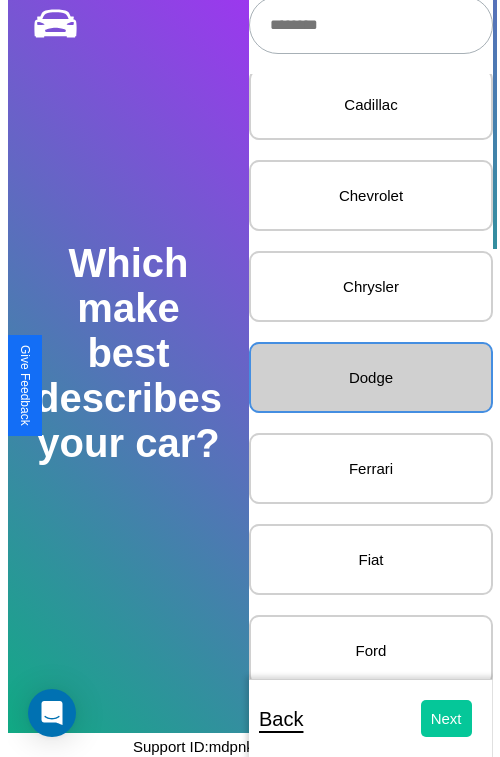 scroll, scrollTop: 0, scrollLeft: 0, axis: both 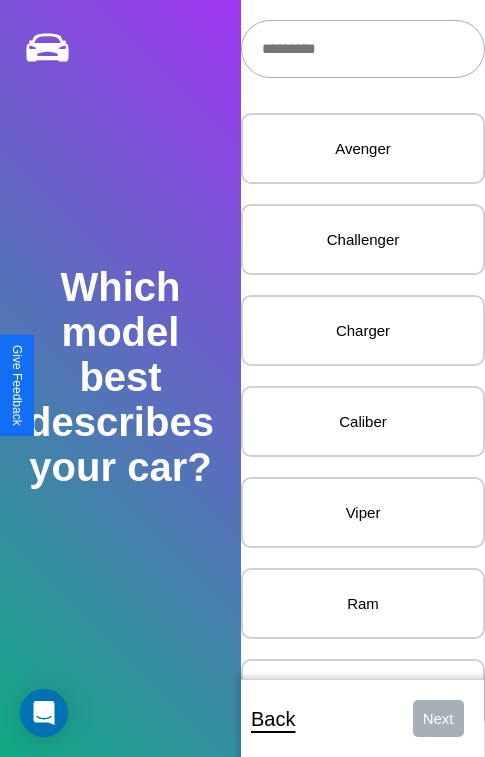 click at bounding box center (363, 49) 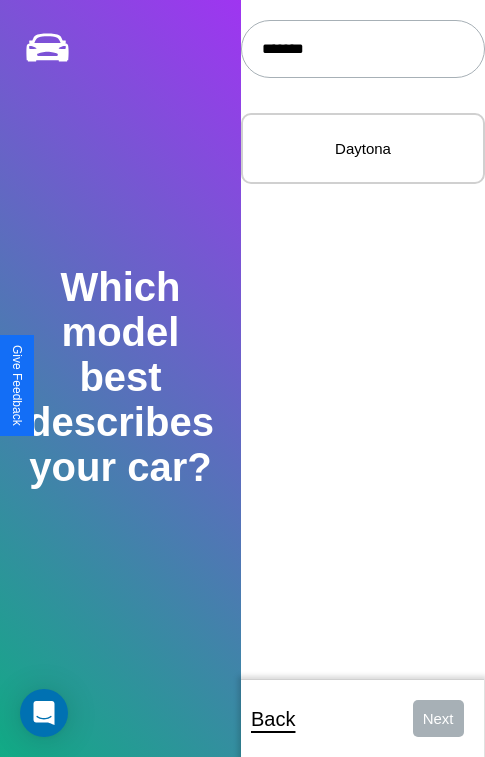 type on "*******" 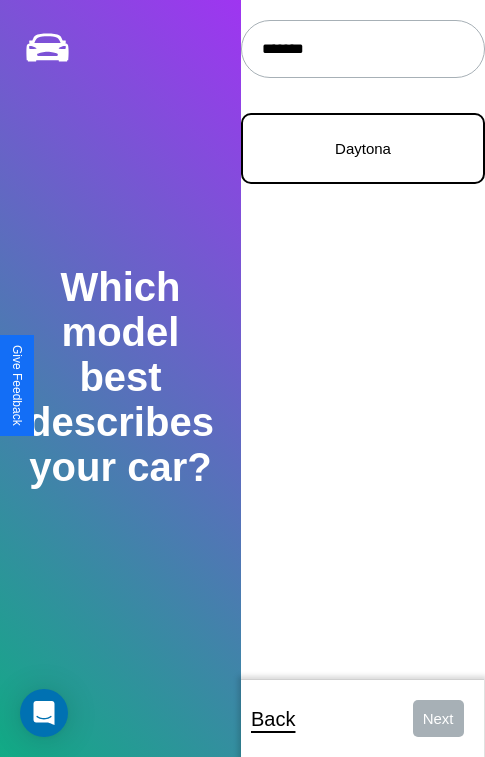 click on "Daytona" at bounding box center [363, 148] 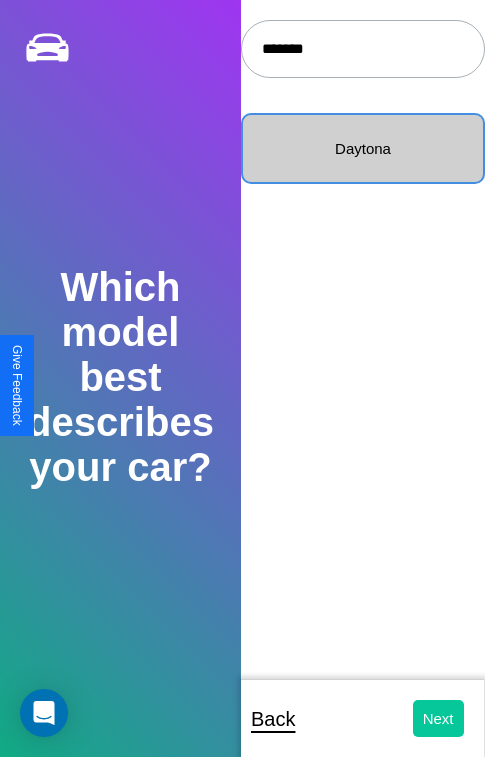 click on "Next" at bounding box center (438, 718) 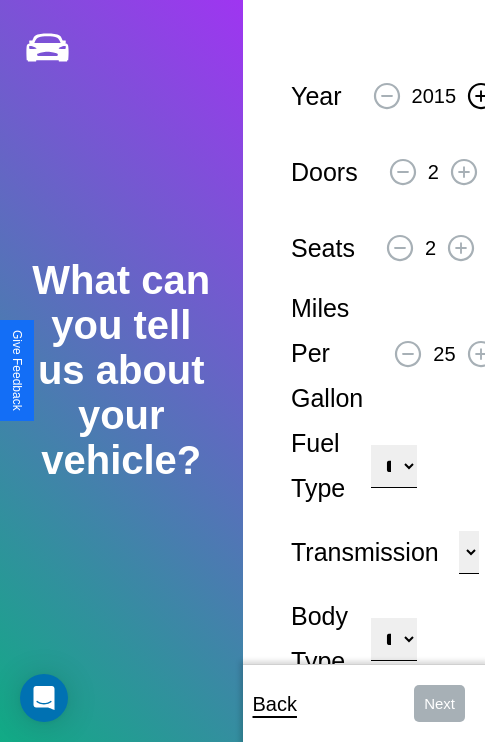 click 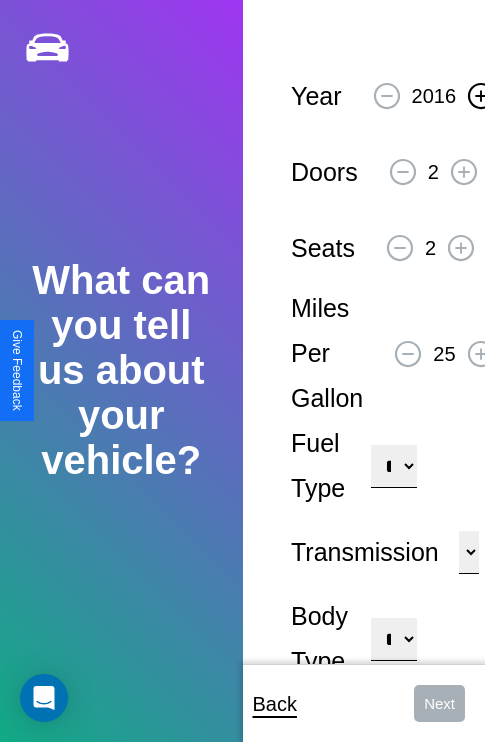 click 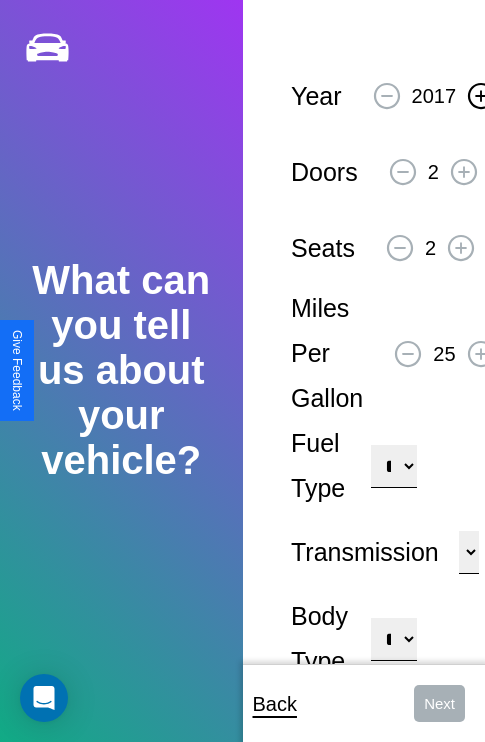 click 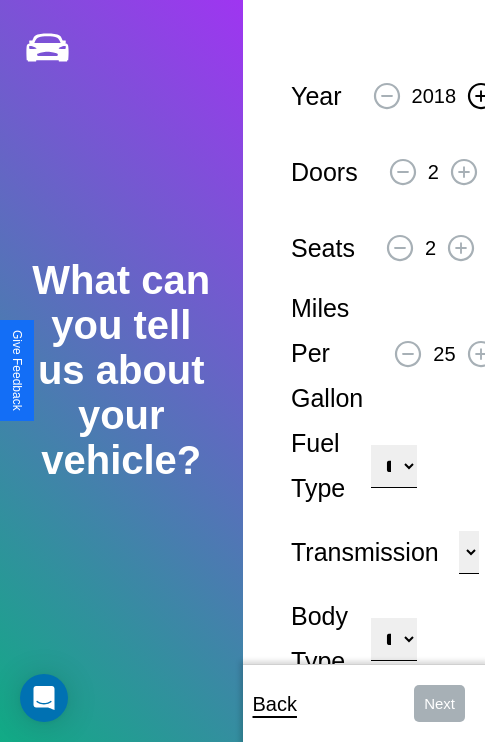 click 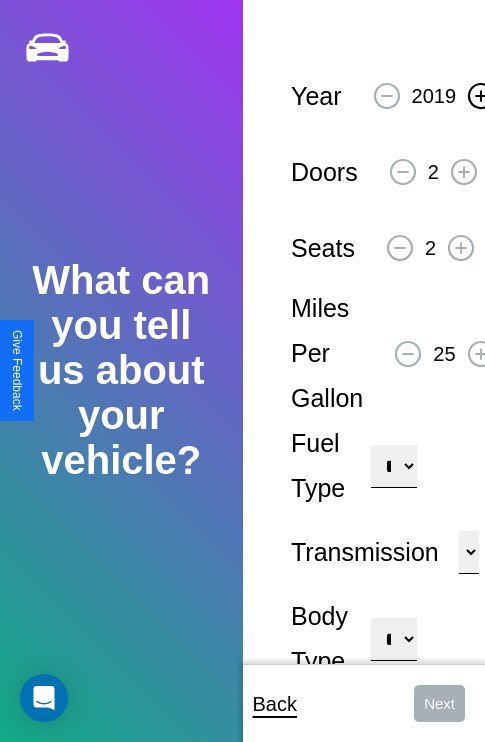 click 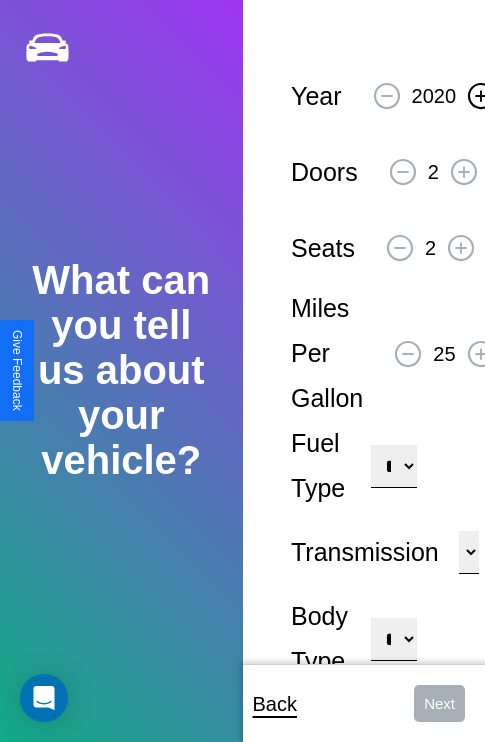 click 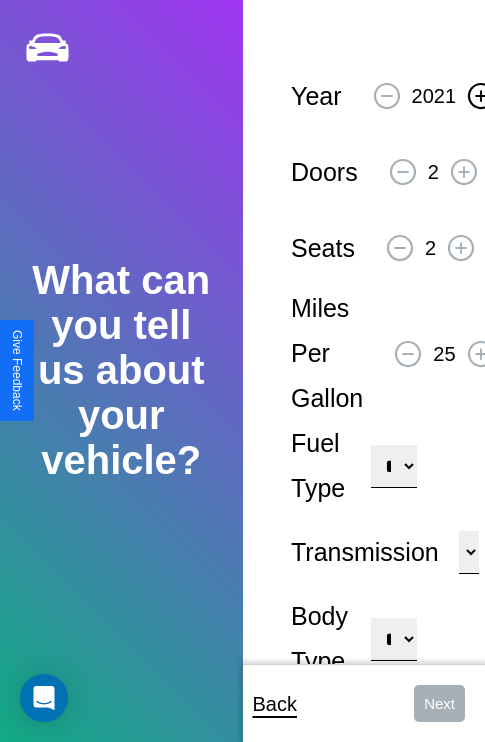 click 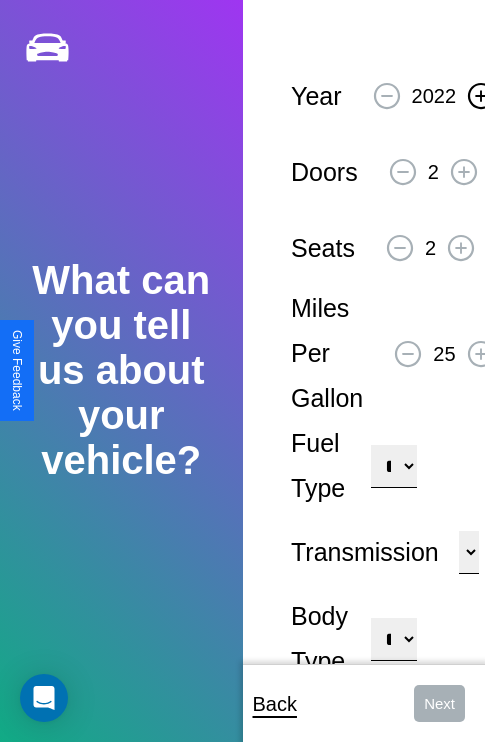 click 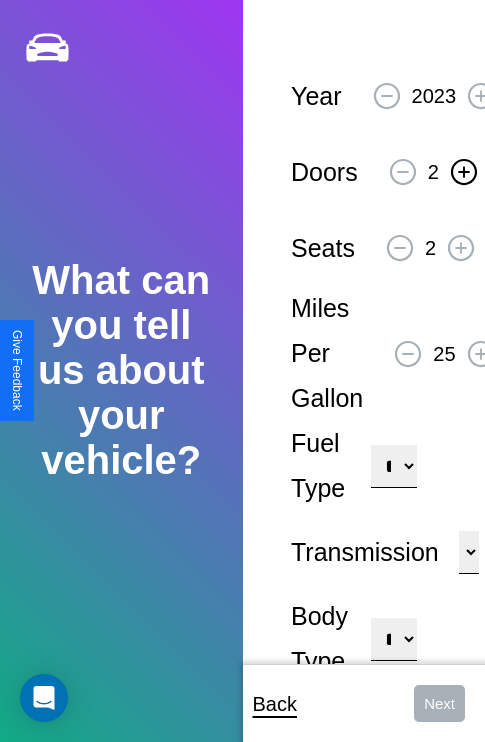 click 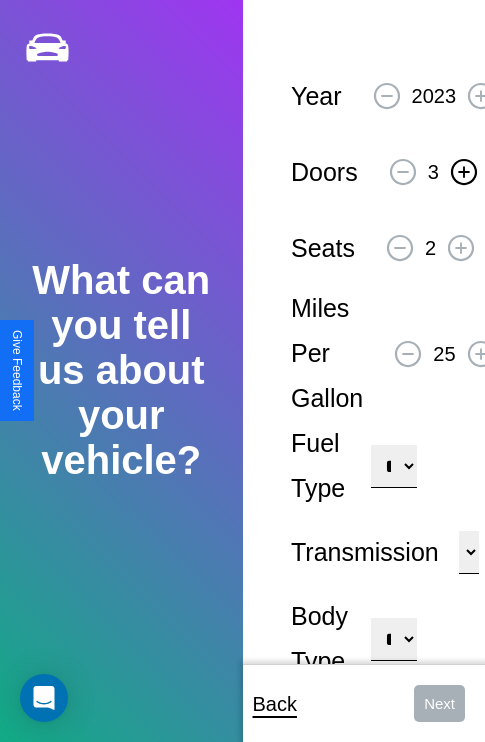 click 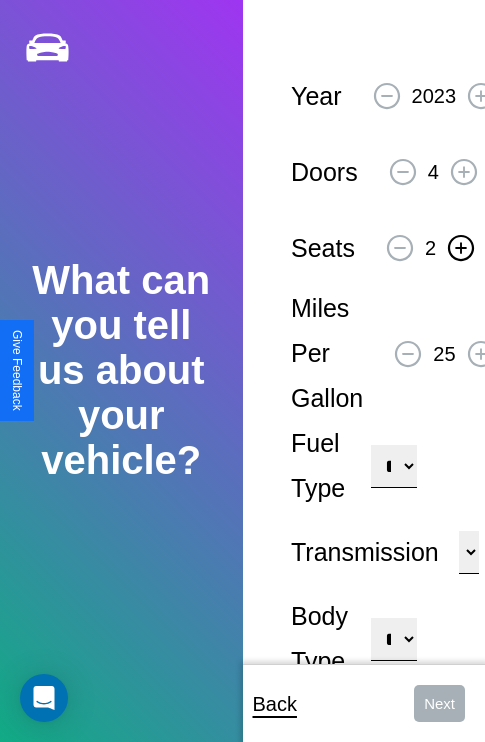 click 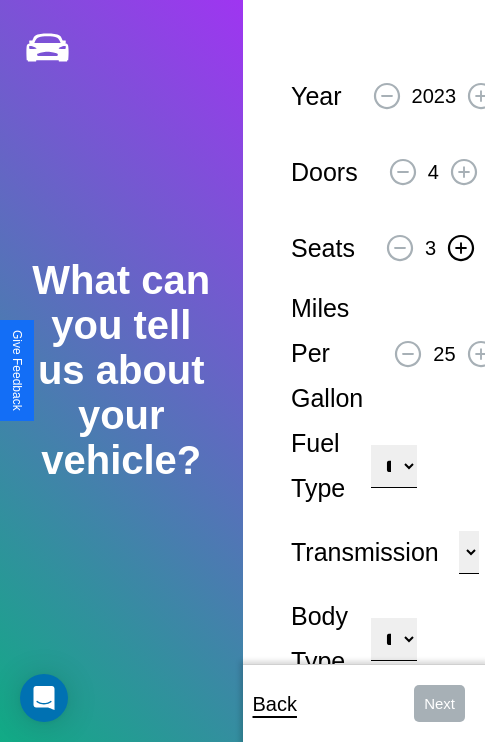 click 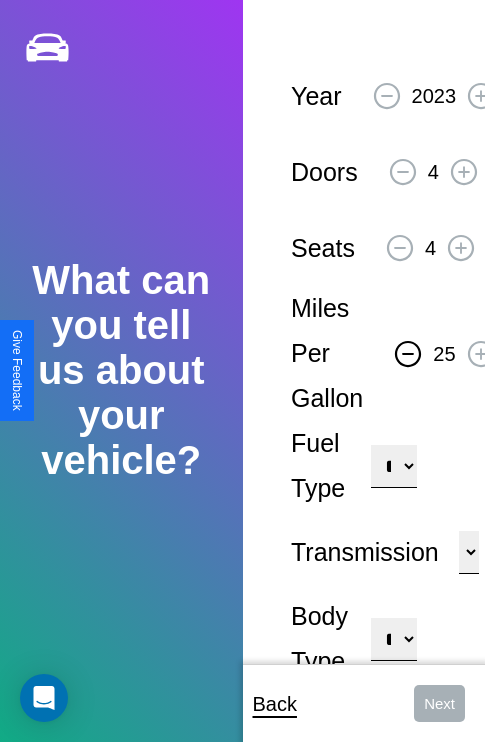 click 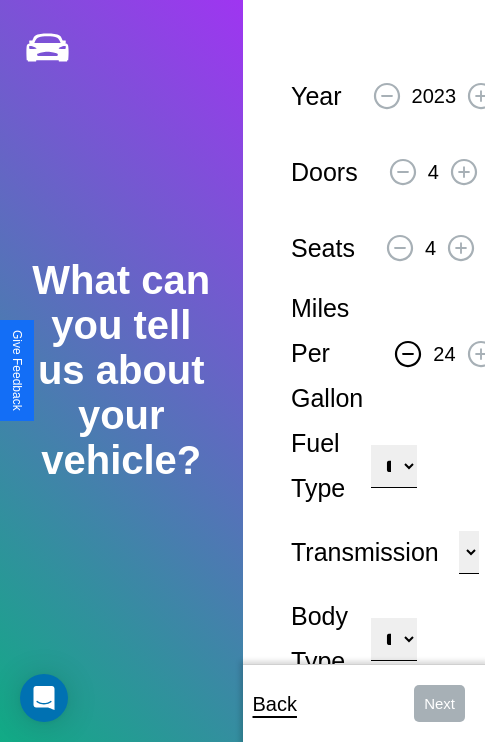 click 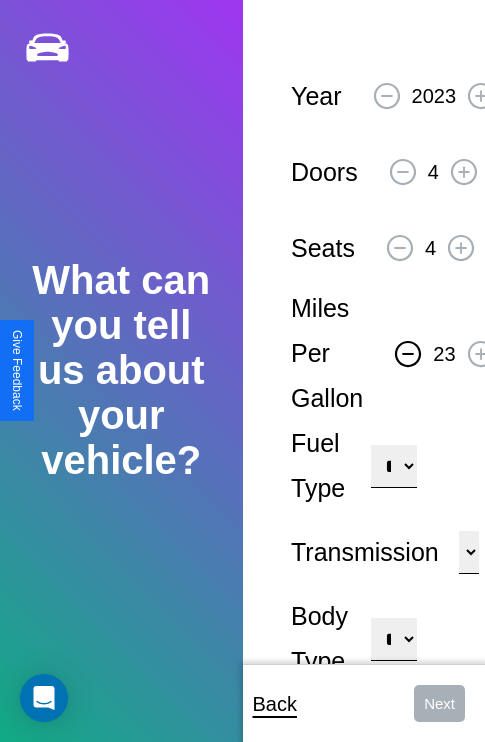 click 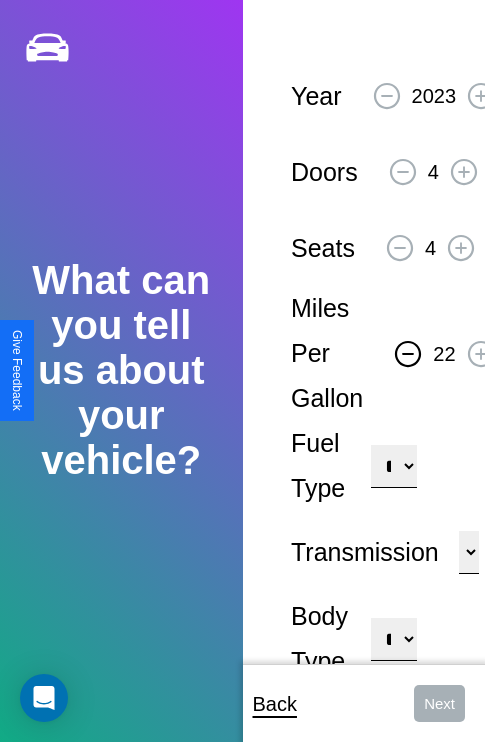 click 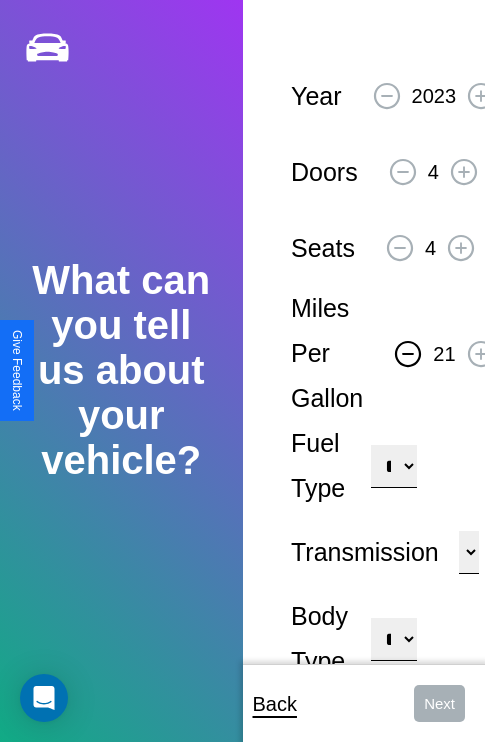 click 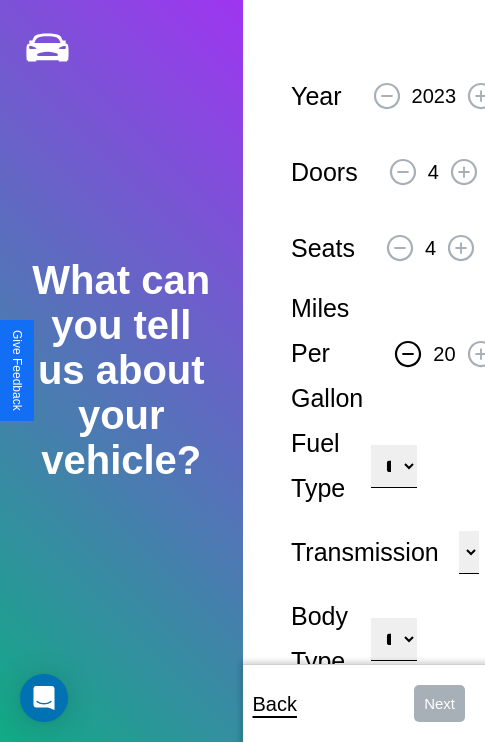 click 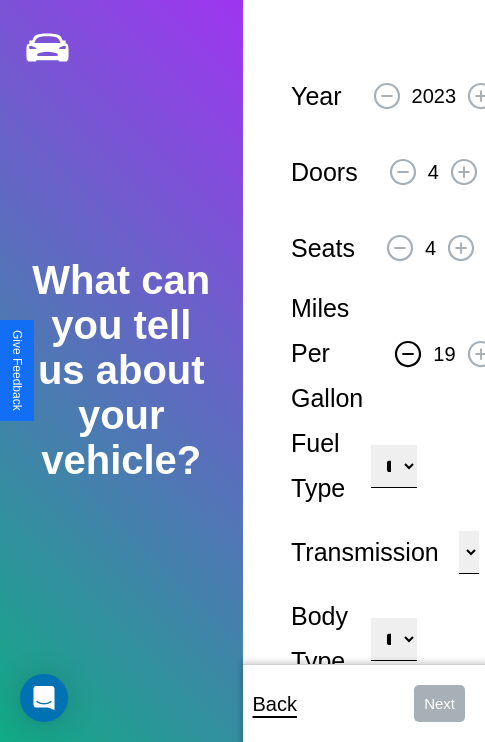 click 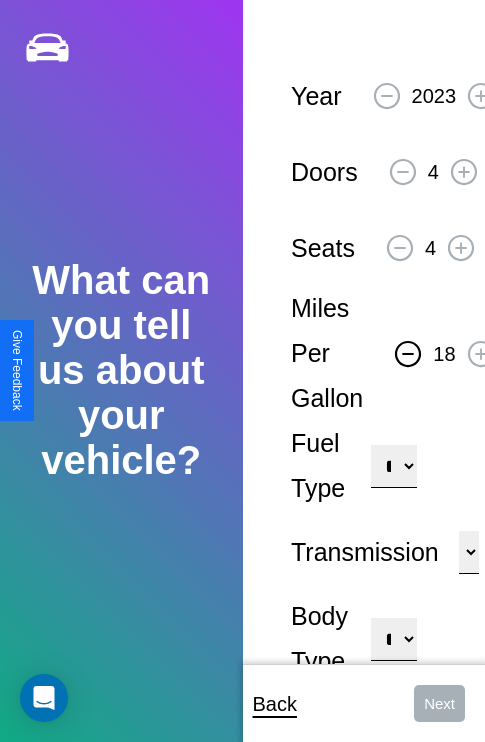 click 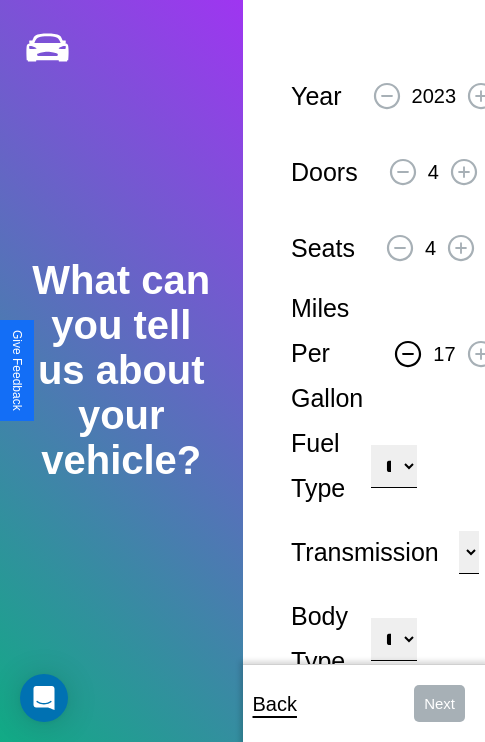 click 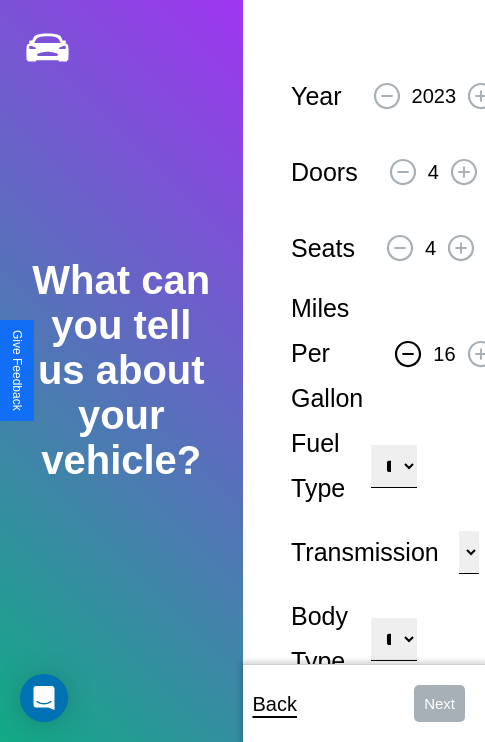 click on "**********" at bounding box center (393, 466) 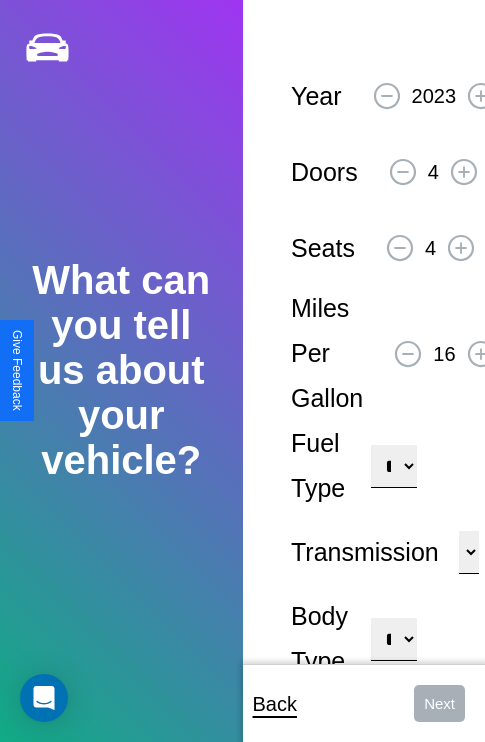 select on "******" 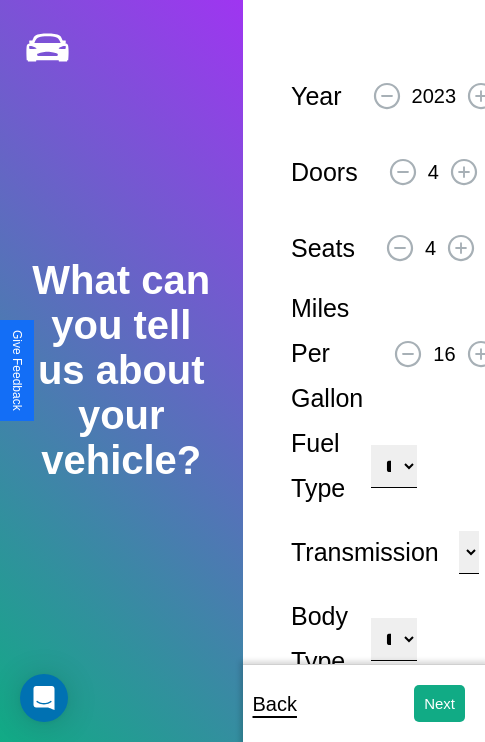 click on "**********" at bounding box center [393, 639] 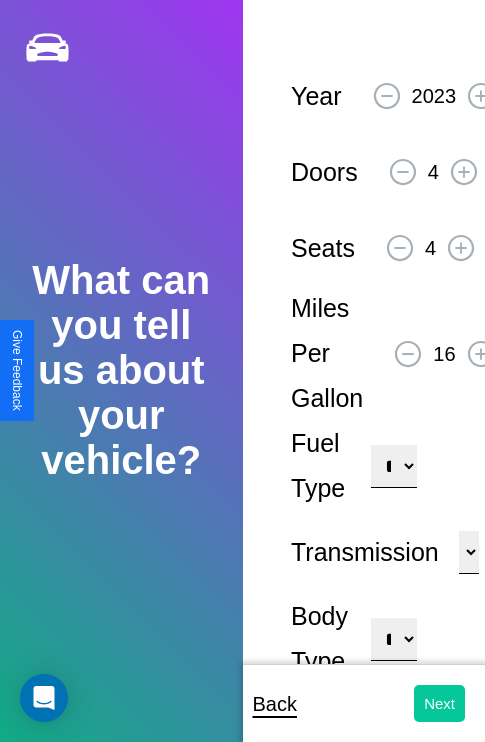 click on "Next" at bounding box center [439, 703] 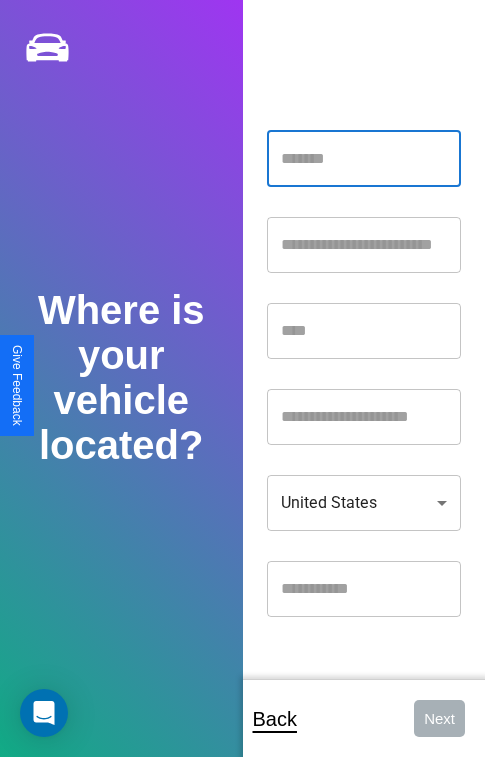 click at bounding box center (364, 159) 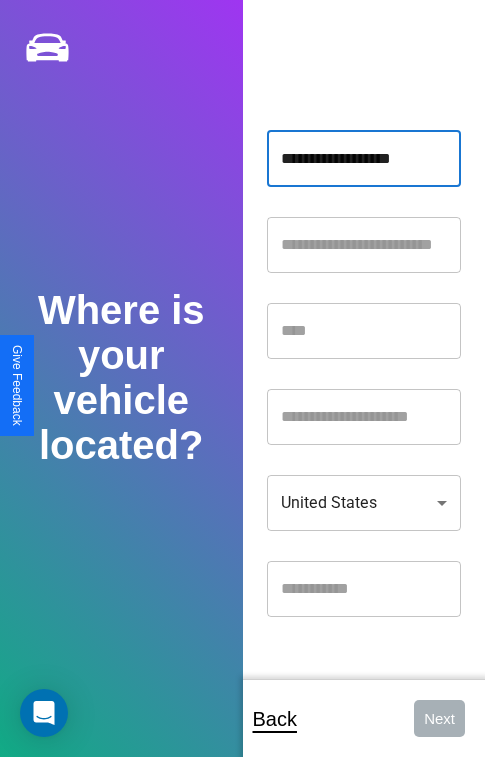 type on "**********" 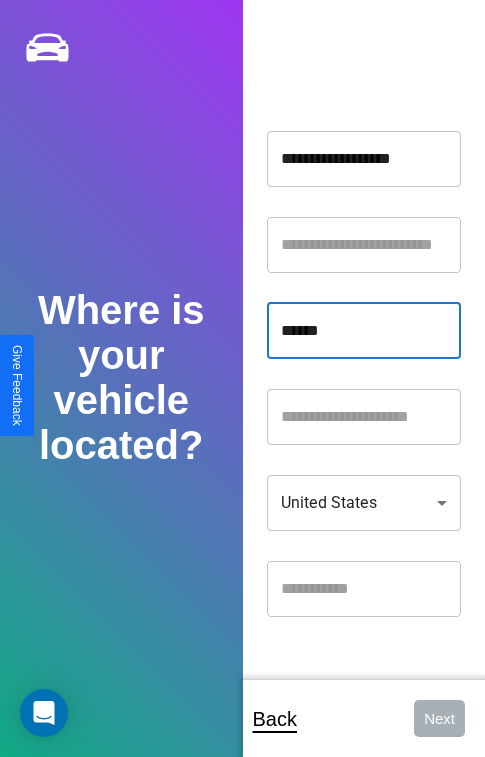 type on "******" 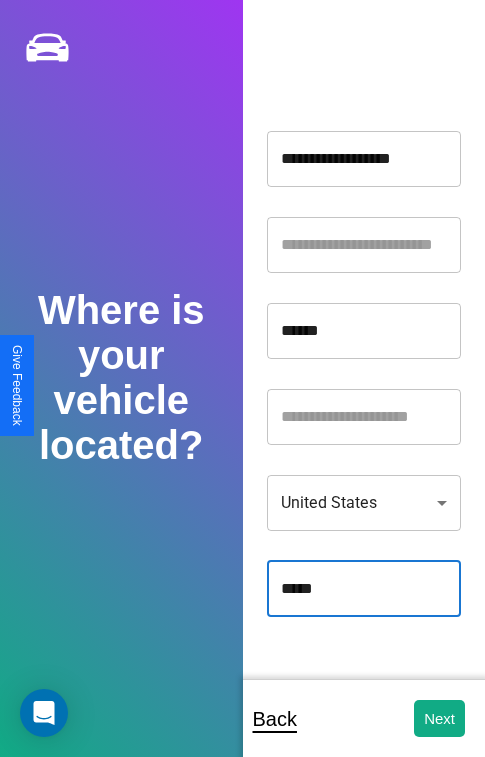 type on "*****" 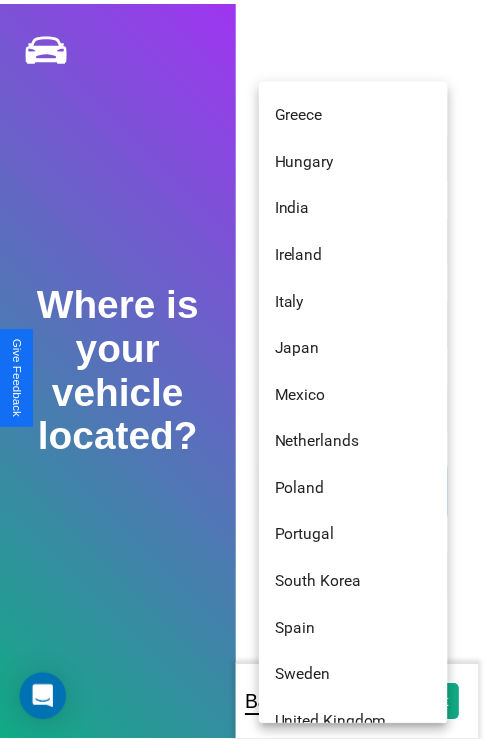 scroll, scrollTop: 344, scrollLeft: 0, axis: vertical 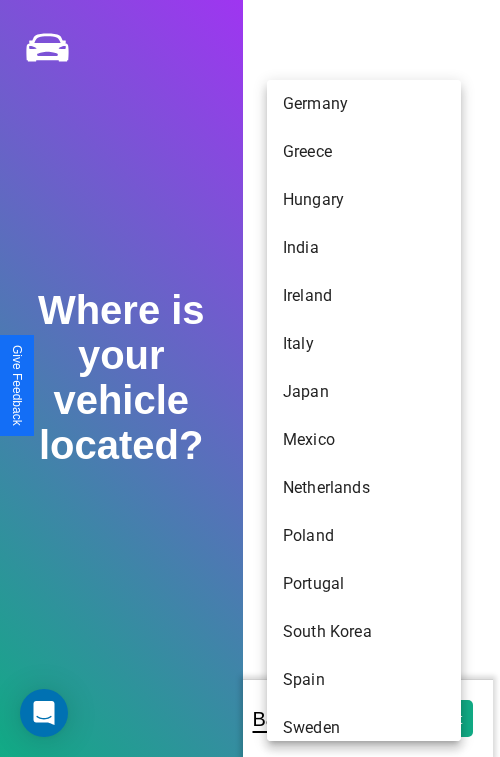 click on "Germany" at bounding box center (364, 104) 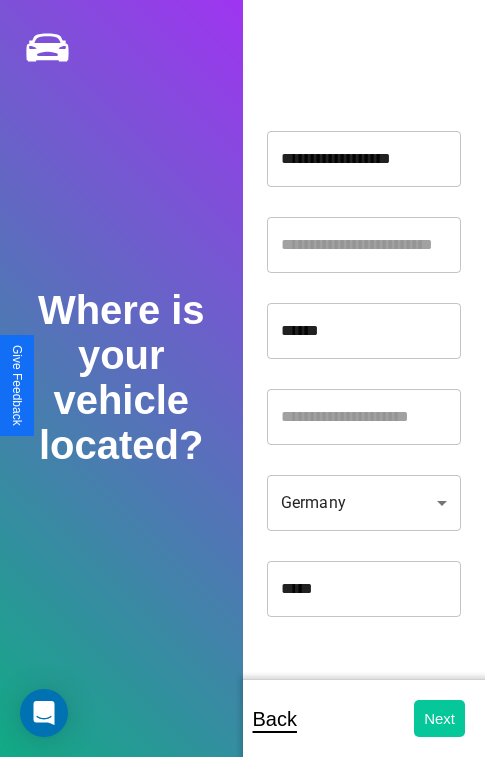 click on "Next" at bounding box center [439, 718] 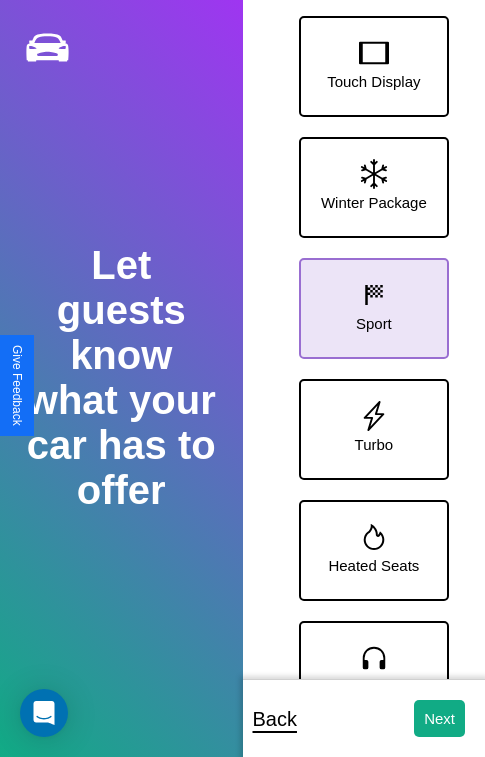 click 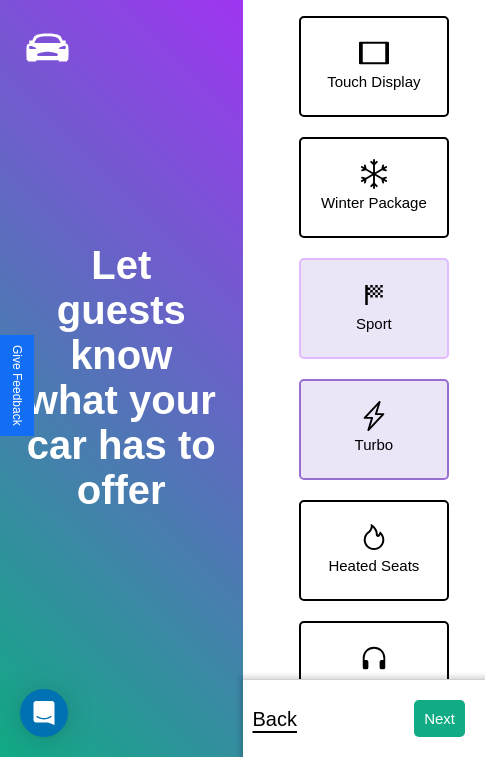 click 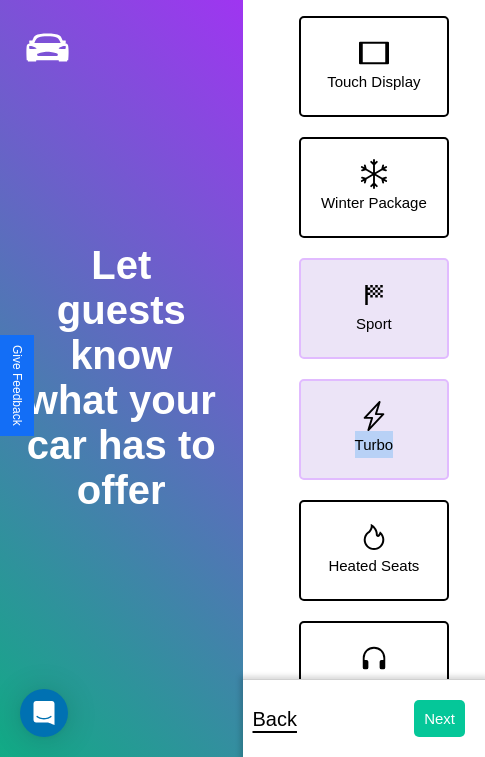 click on "Next" at bounding box center (439, 718) 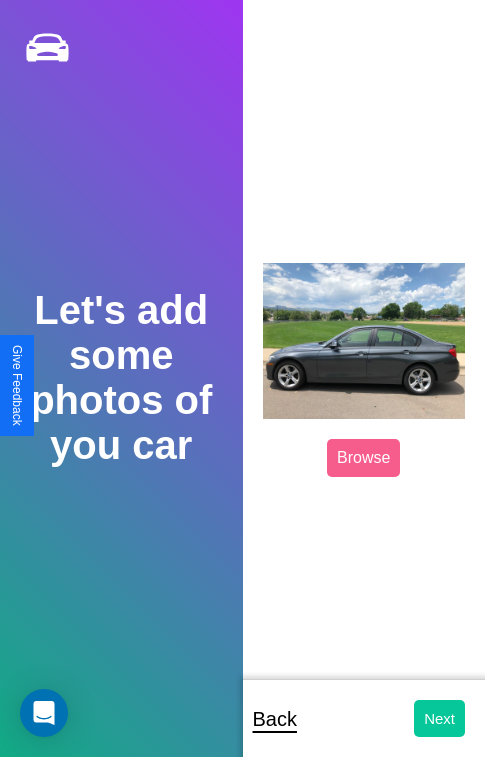 click on "Next" at bounding box center (439, 718) 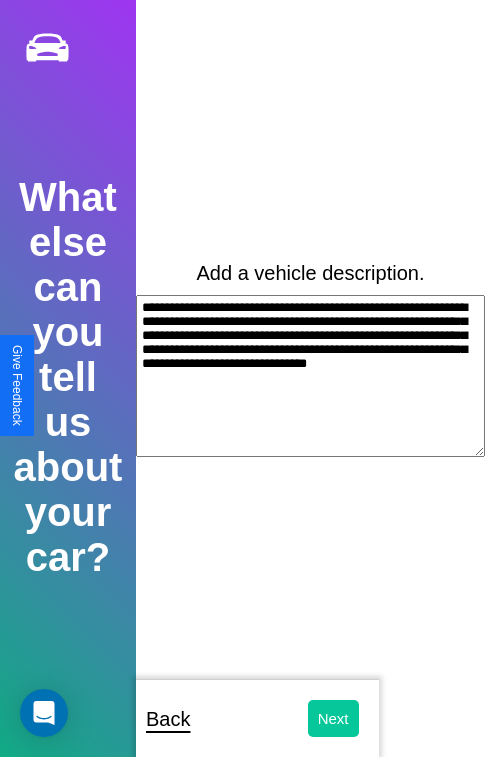 type on "**********" 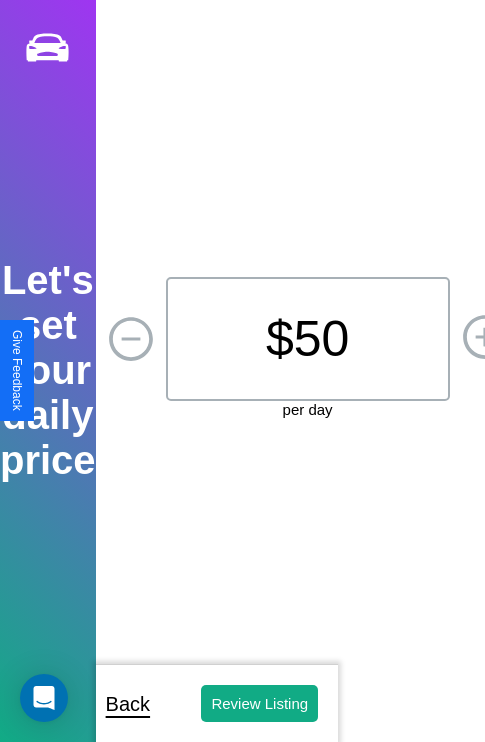 click on "$ 50" at bounding box center [308, 339] 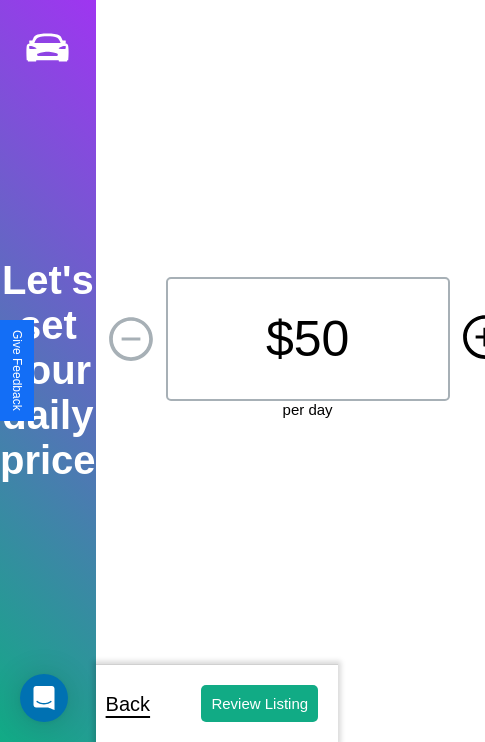 click 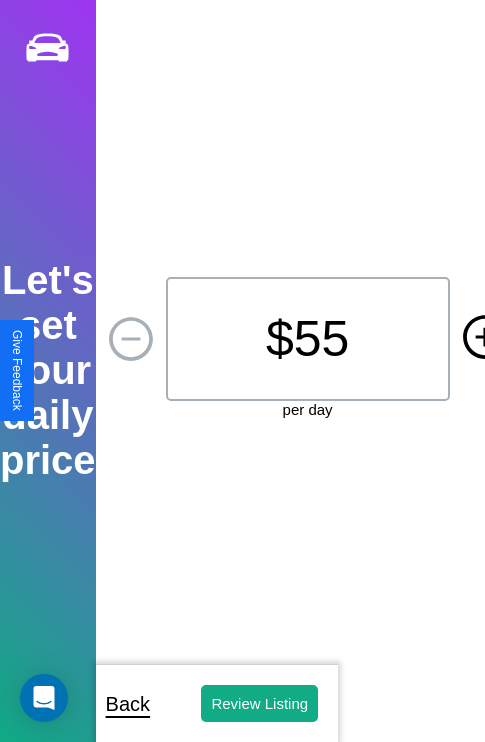click 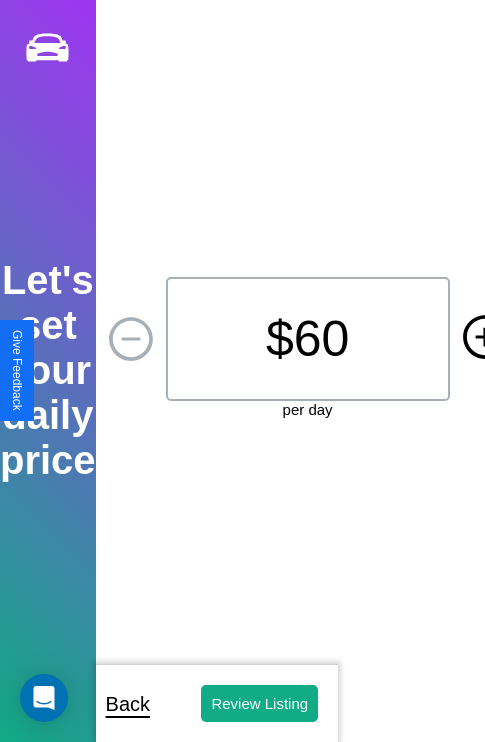 click 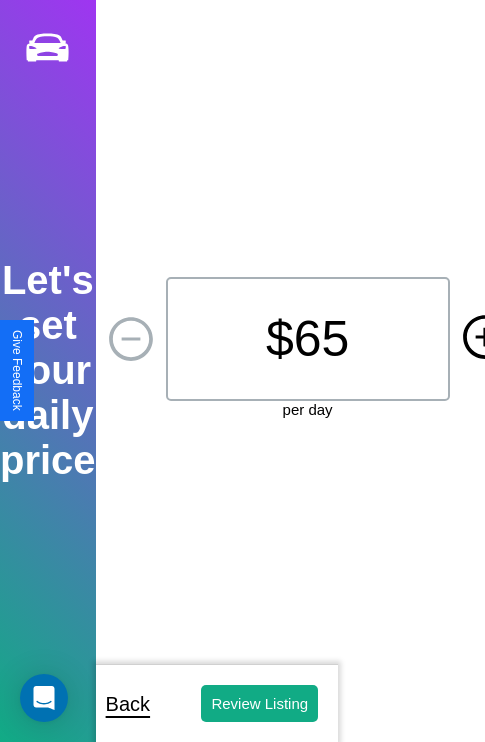 click 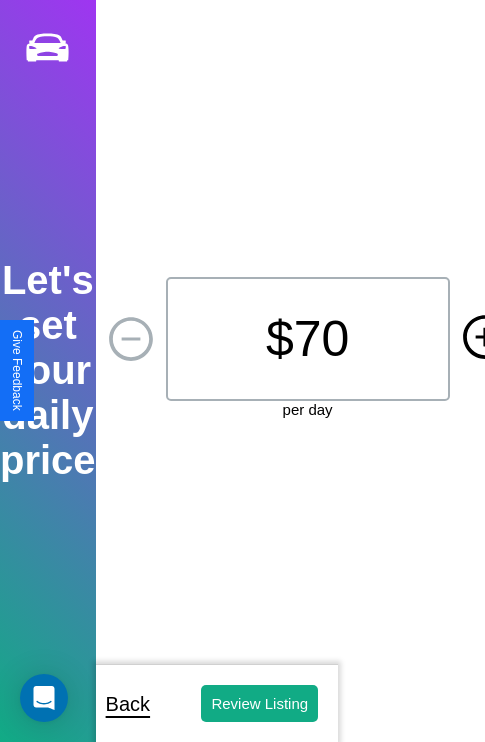 click 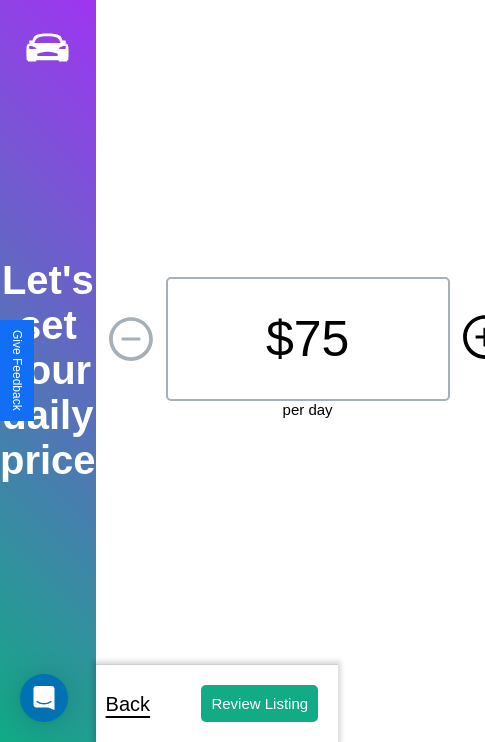 click 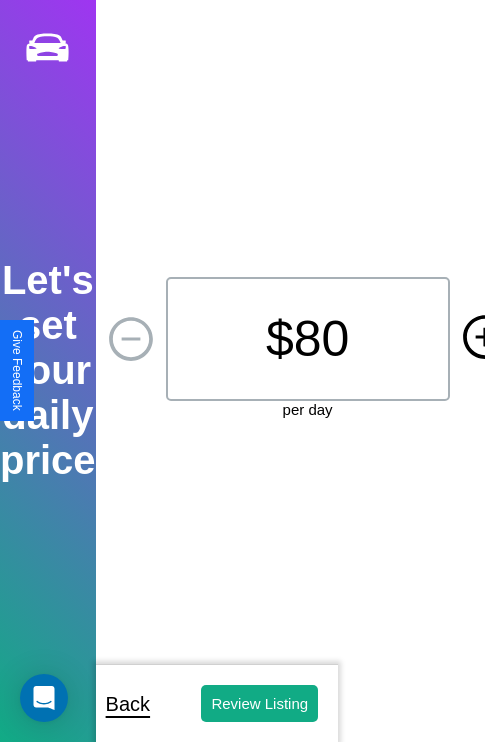 click 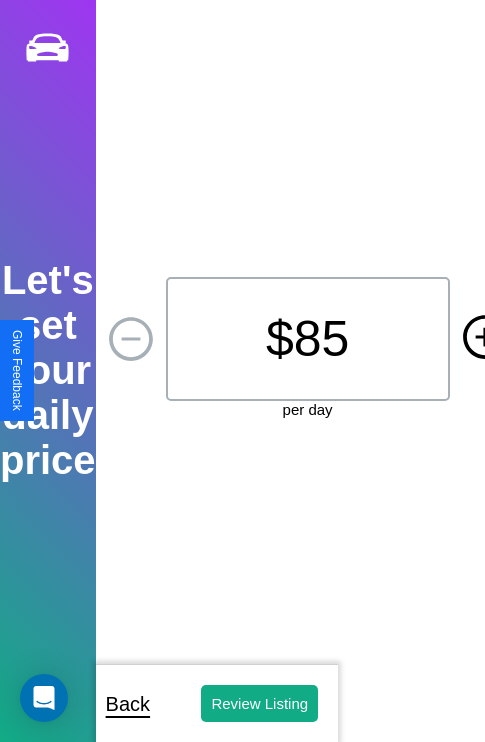 click 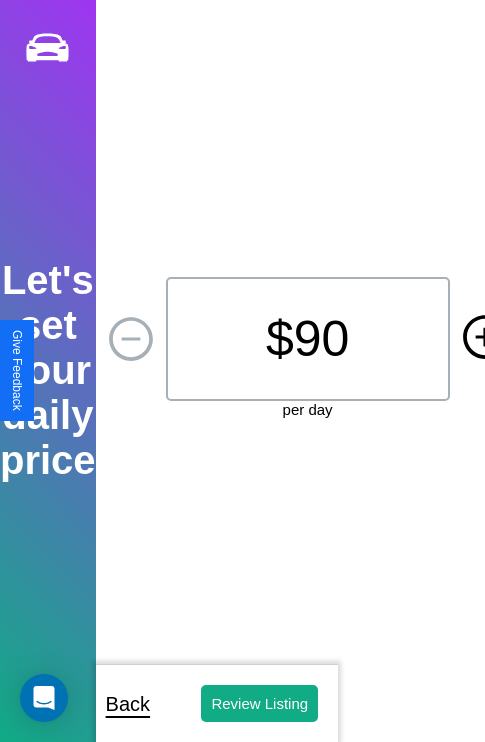 click 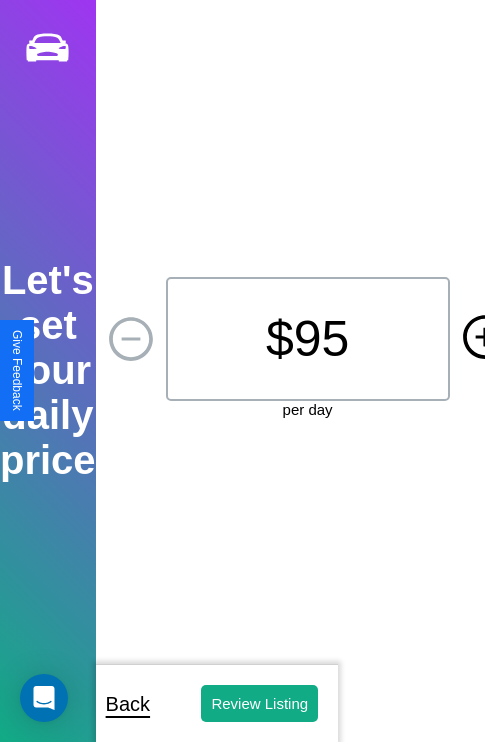 click 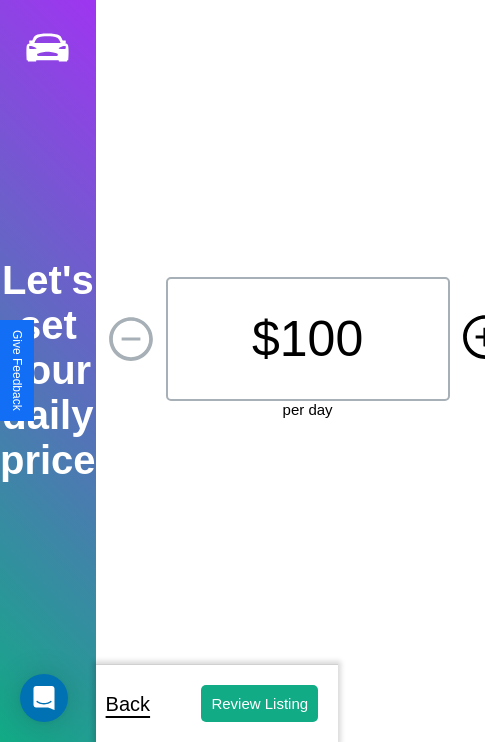 click 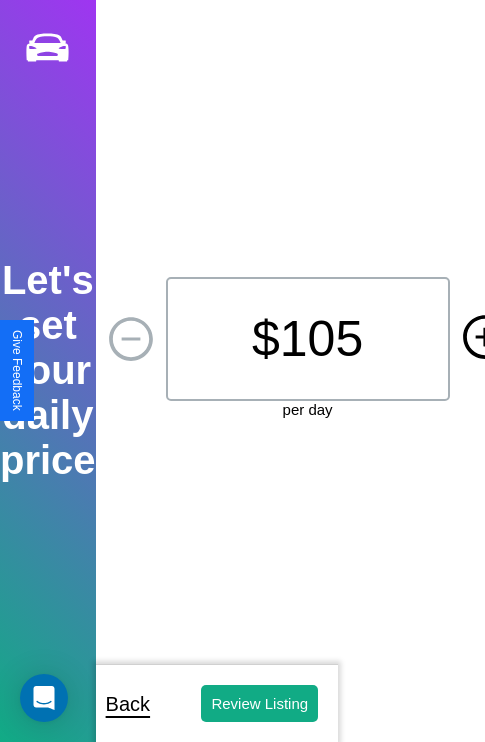 click 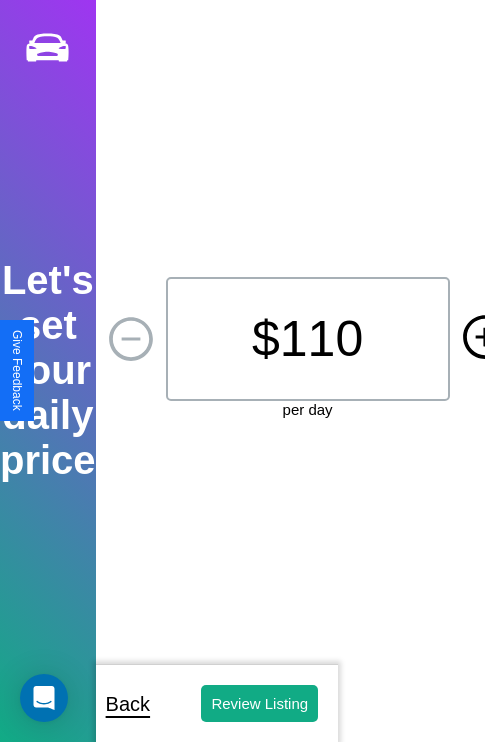 click 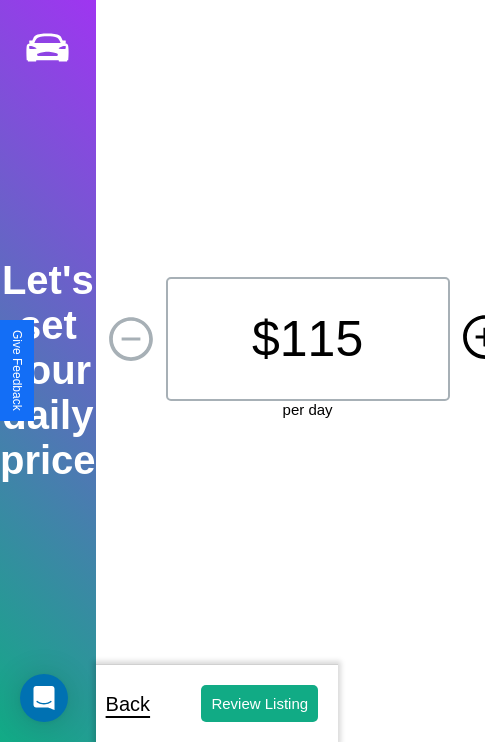 click 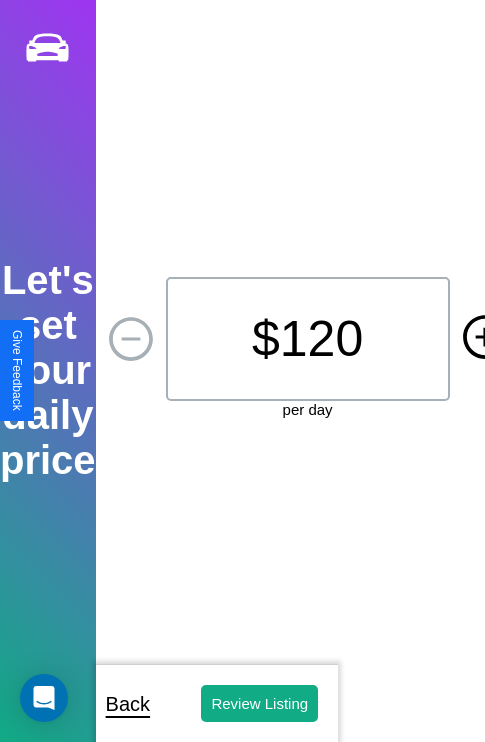 click 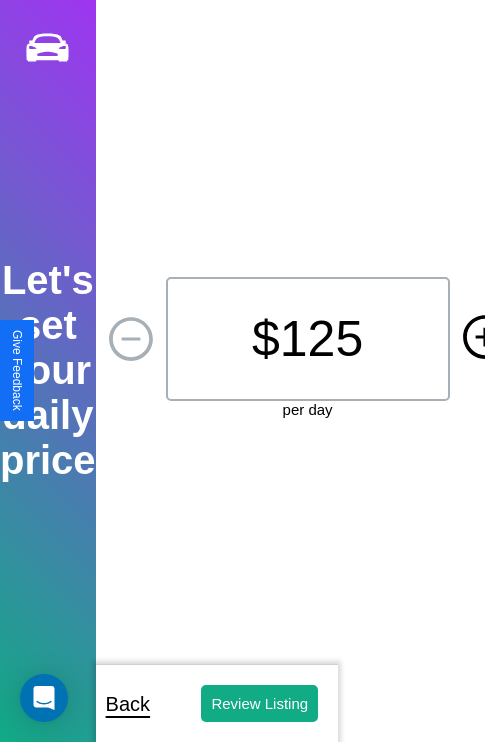 click 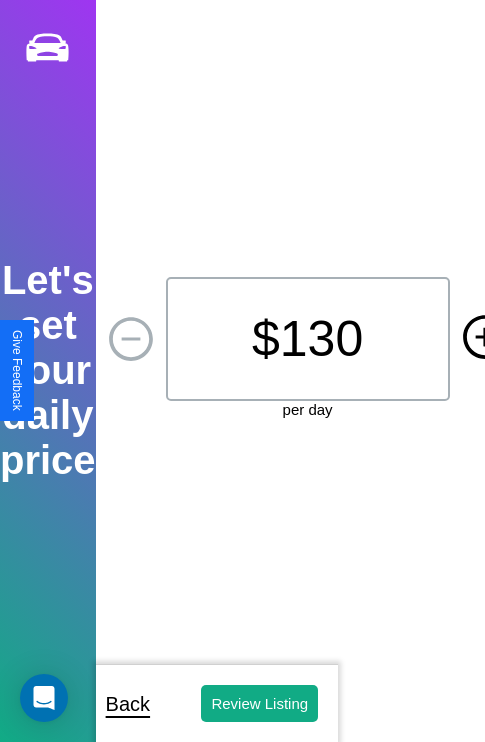 click 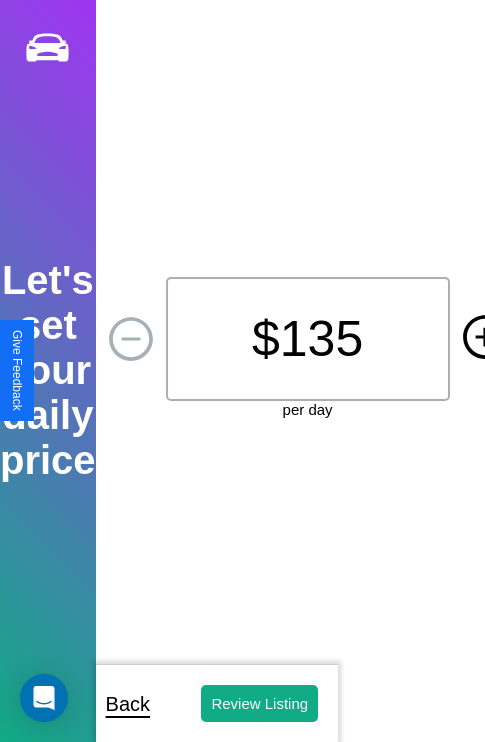 click 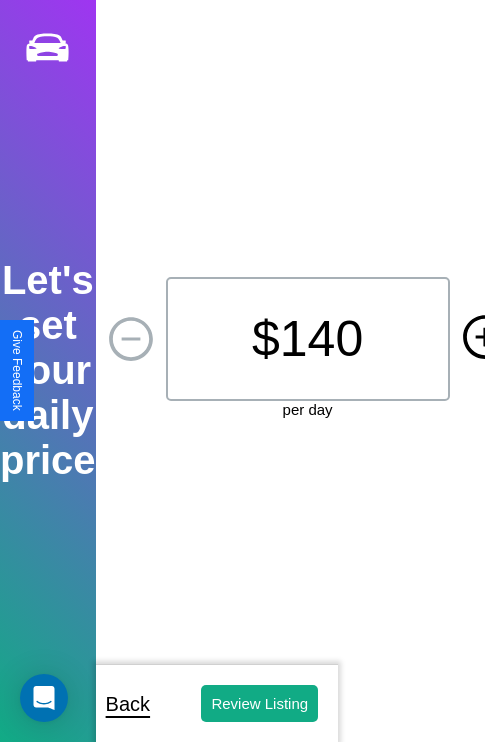 click 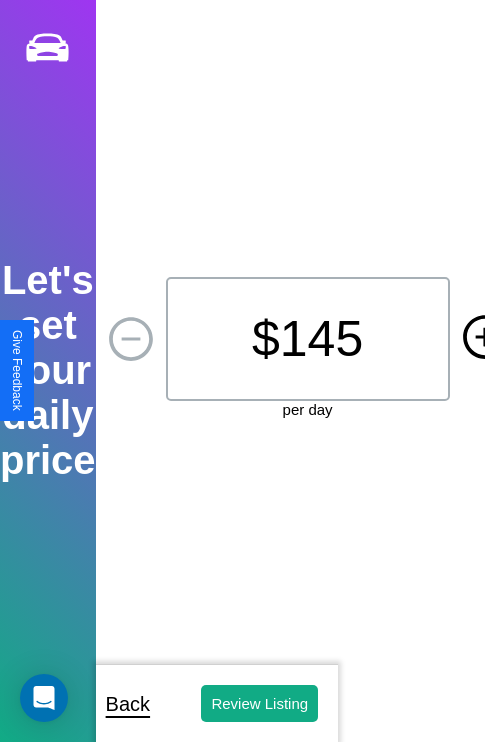 click 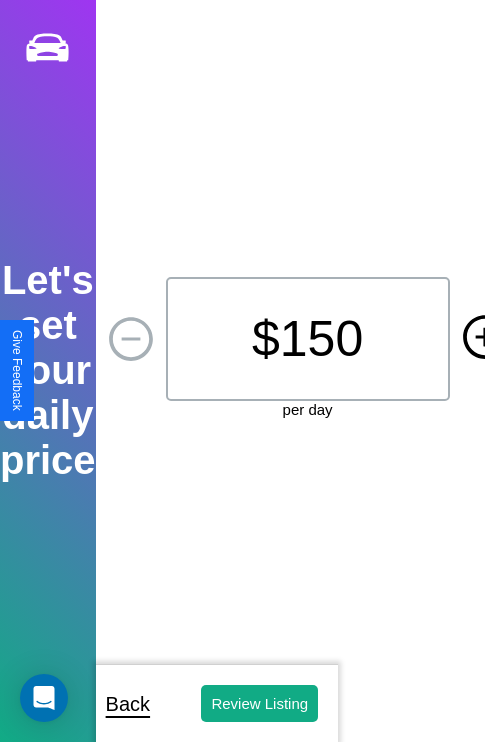 click 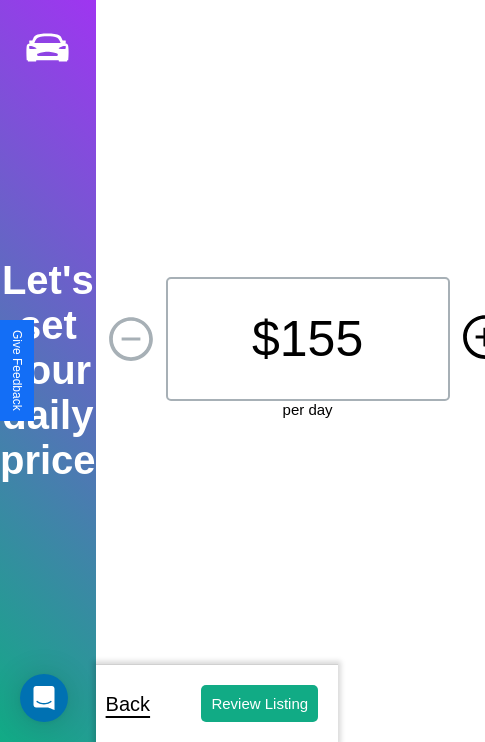 click 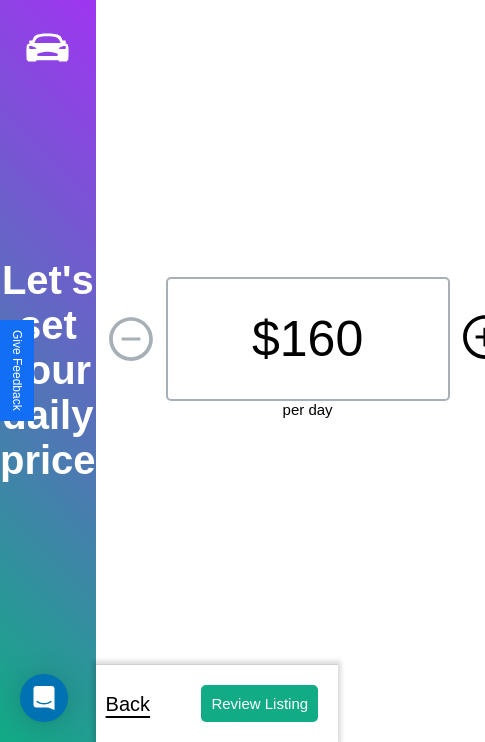 click 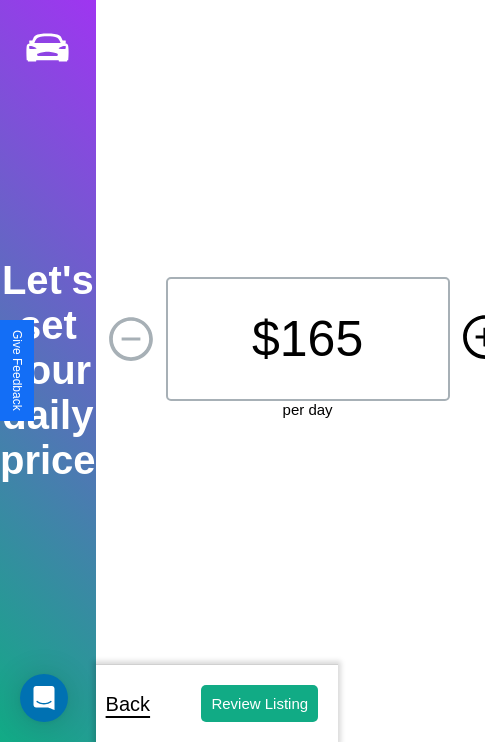 click 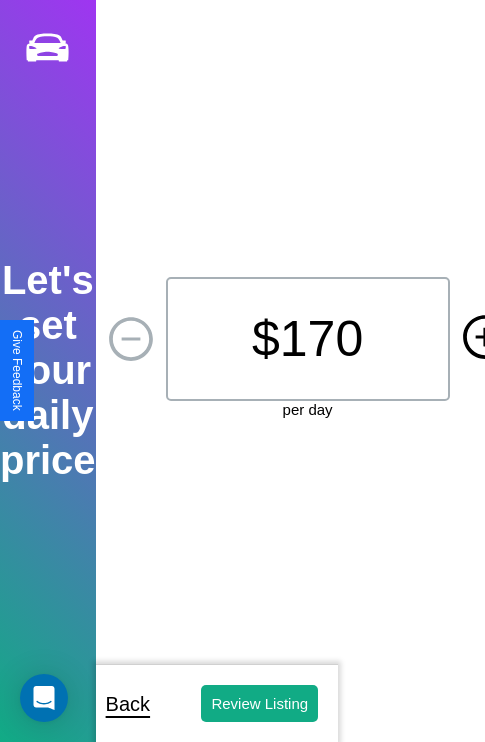 click 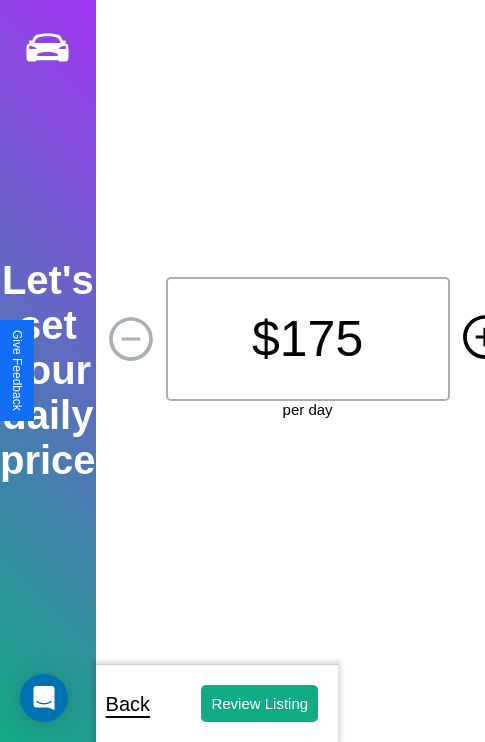click 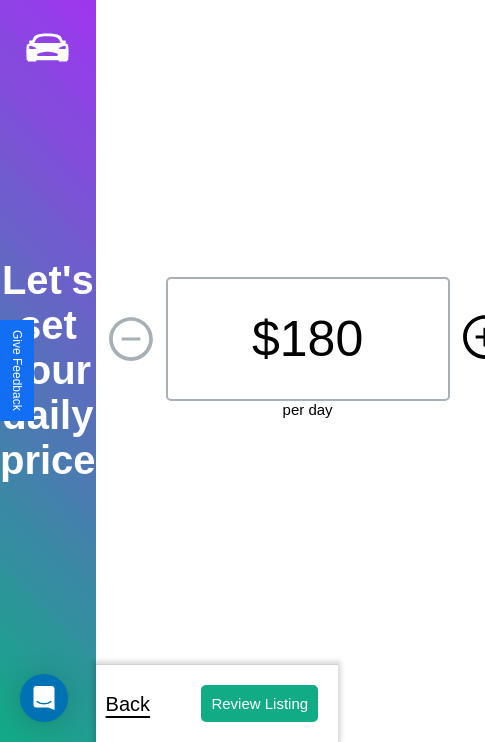click 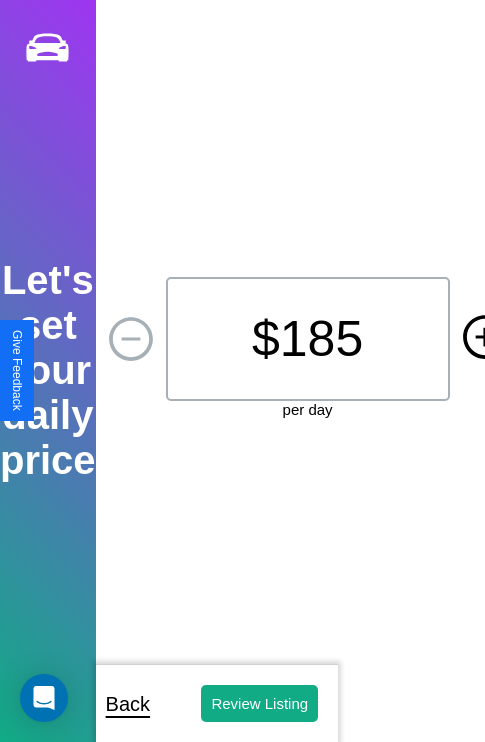 click 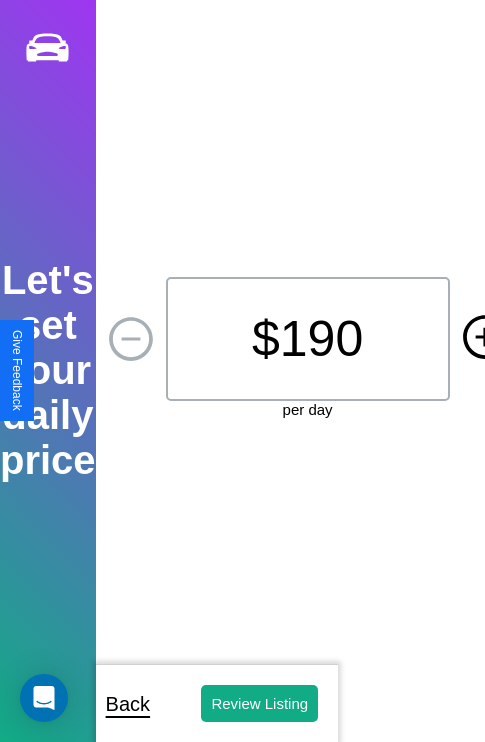 click 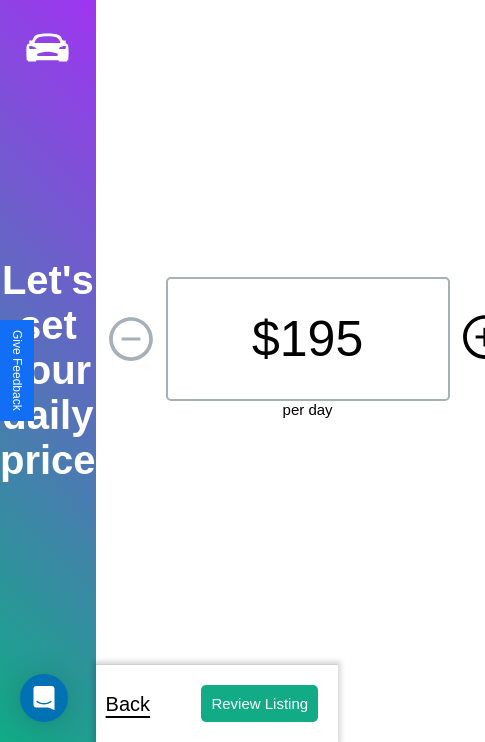 click 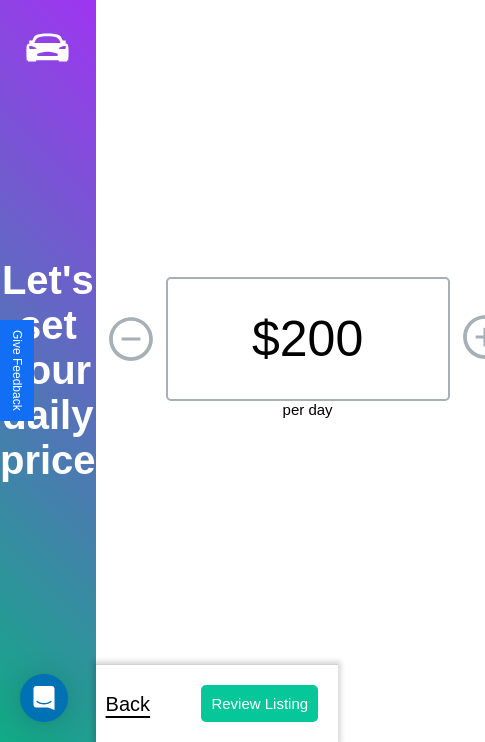 click on "Review Listing" at bounding box center (259, 703) 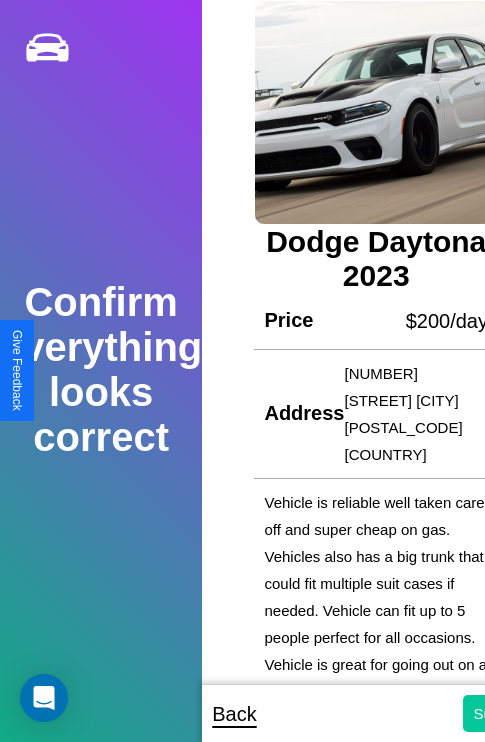 click on "Submit" at bounding box center [496, 713] 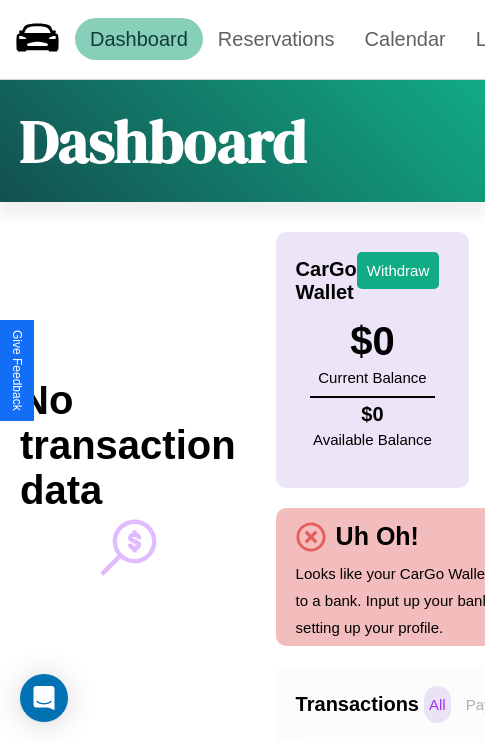 scroll, scrollTop: 0, scrollLeft: 147, axis: horizontal 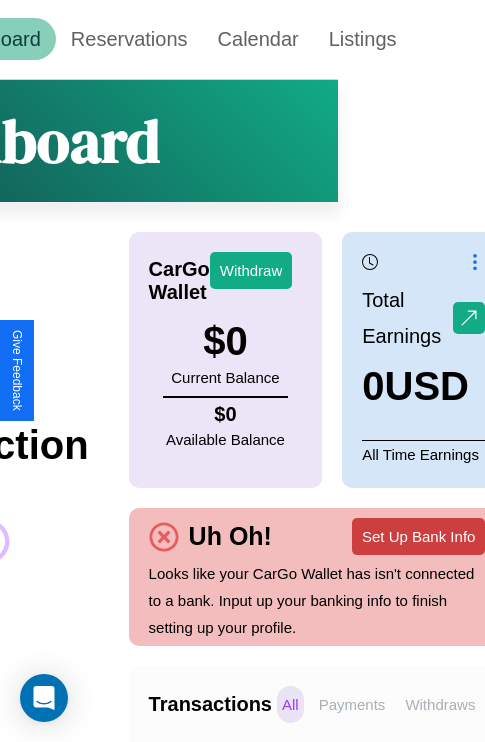 click on "Set Up Bank Info" at bounding box center (418, 536) 